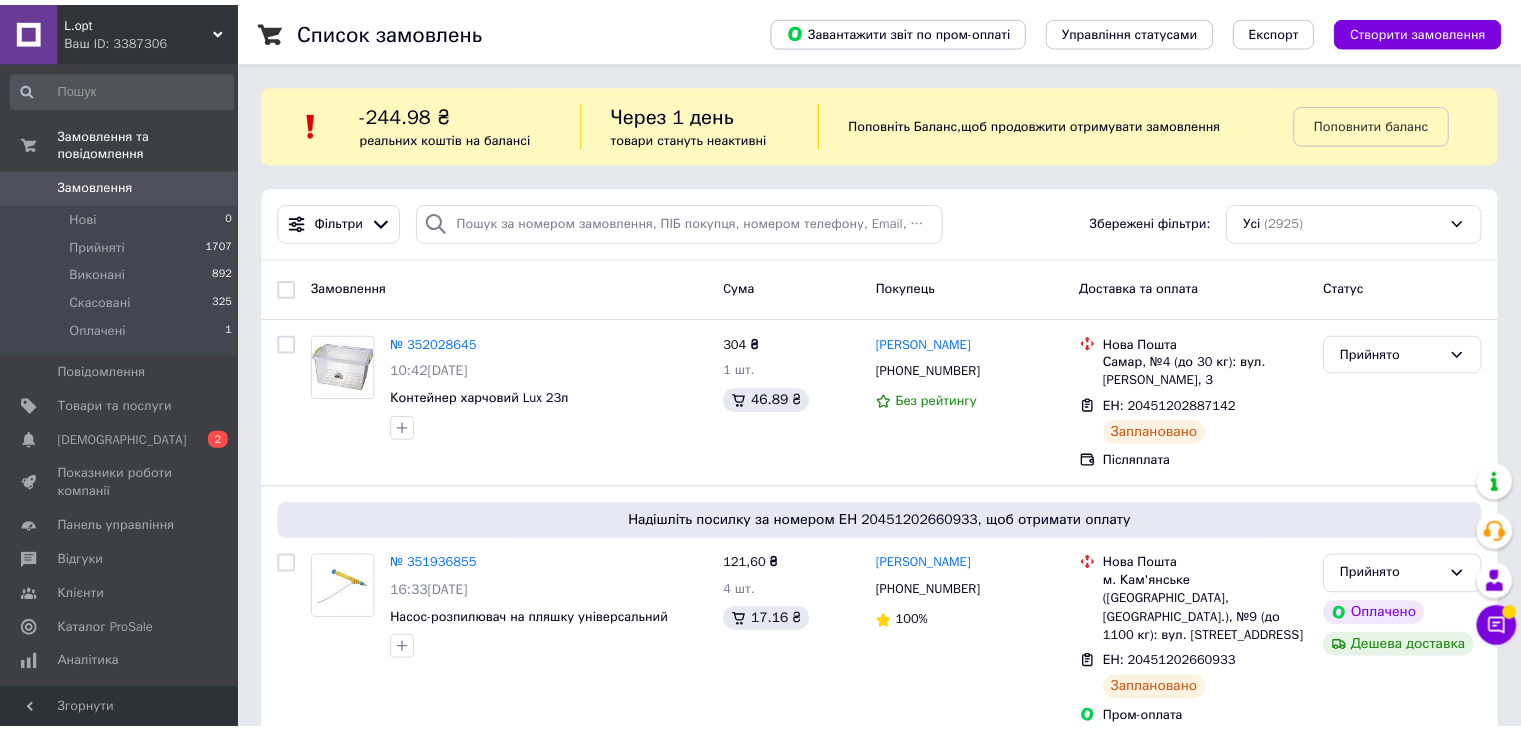 scroll, scrollTop: 0, scrollLeft: 0, axis: both 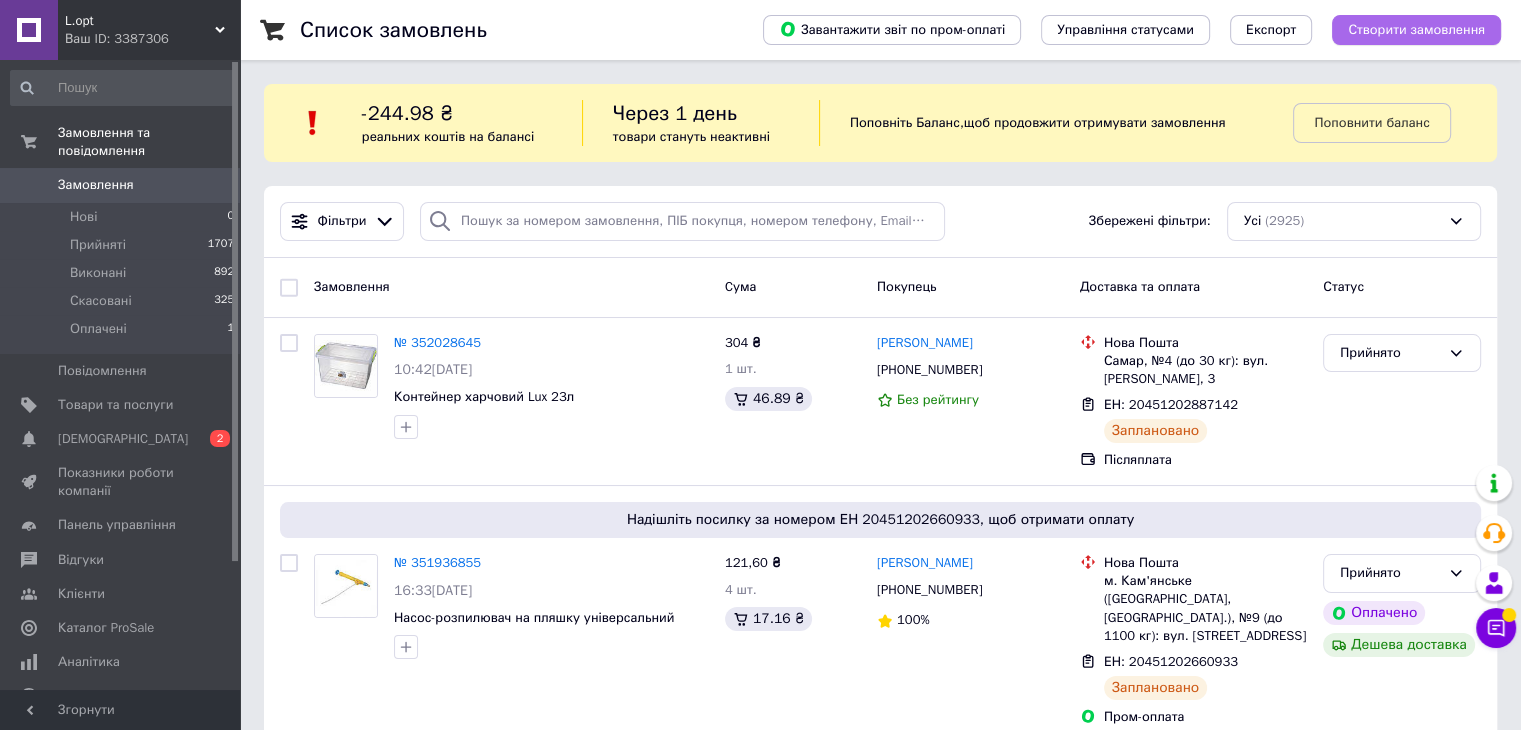 click on "Створити замовлення" at bounding box center (1416, 30) 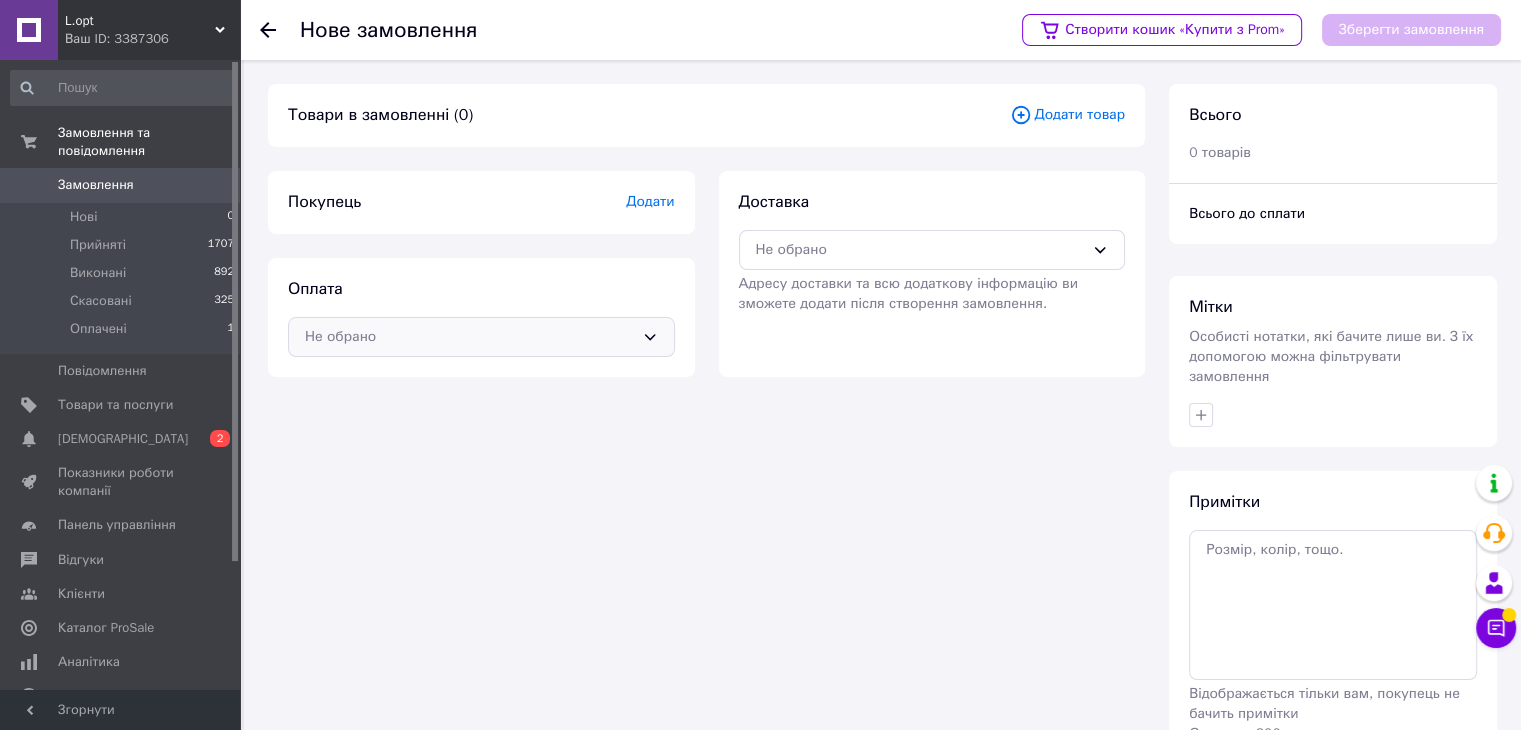 click on "Не обрано" at bounding box center [469, 337] 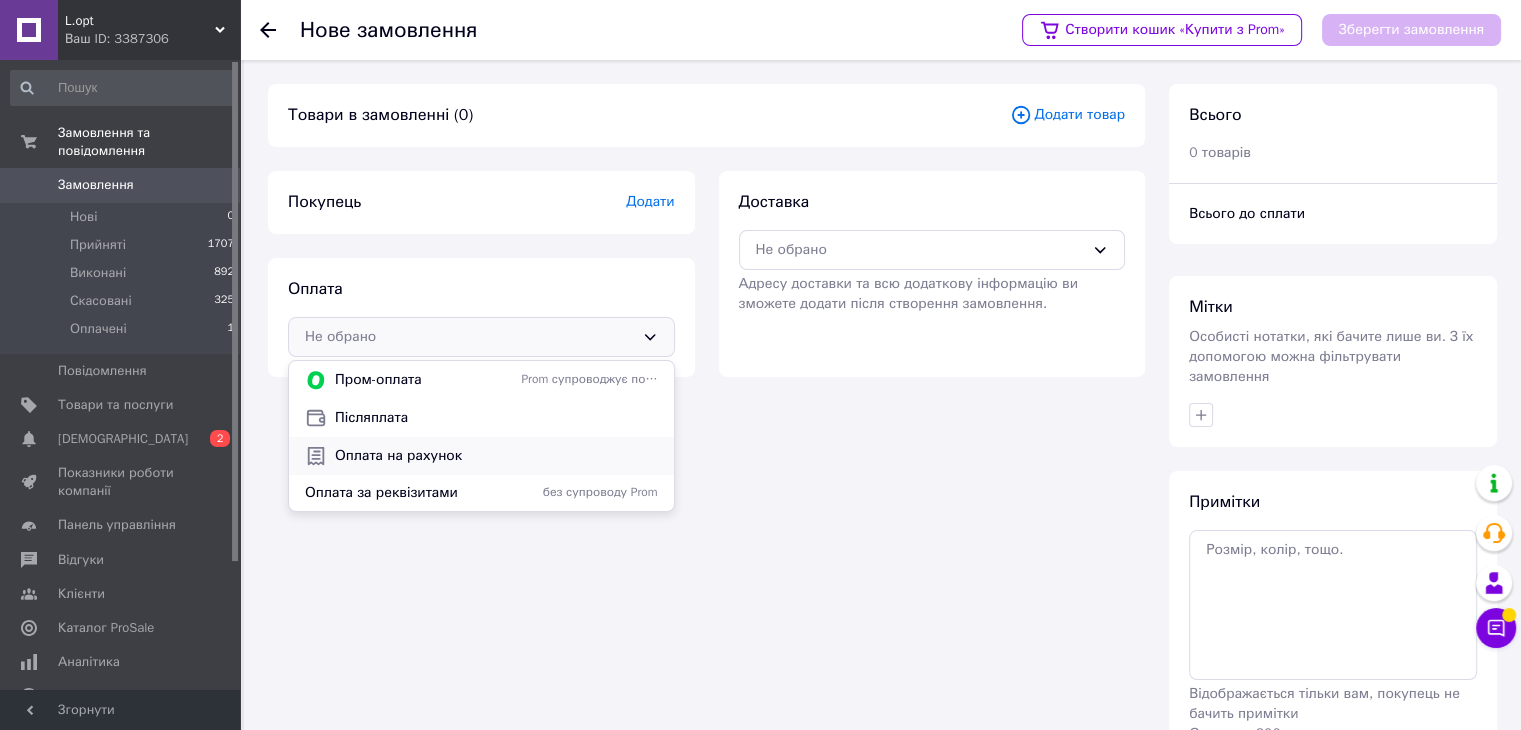click on "Оплата на рахунок" at bounding box center (496, 456) 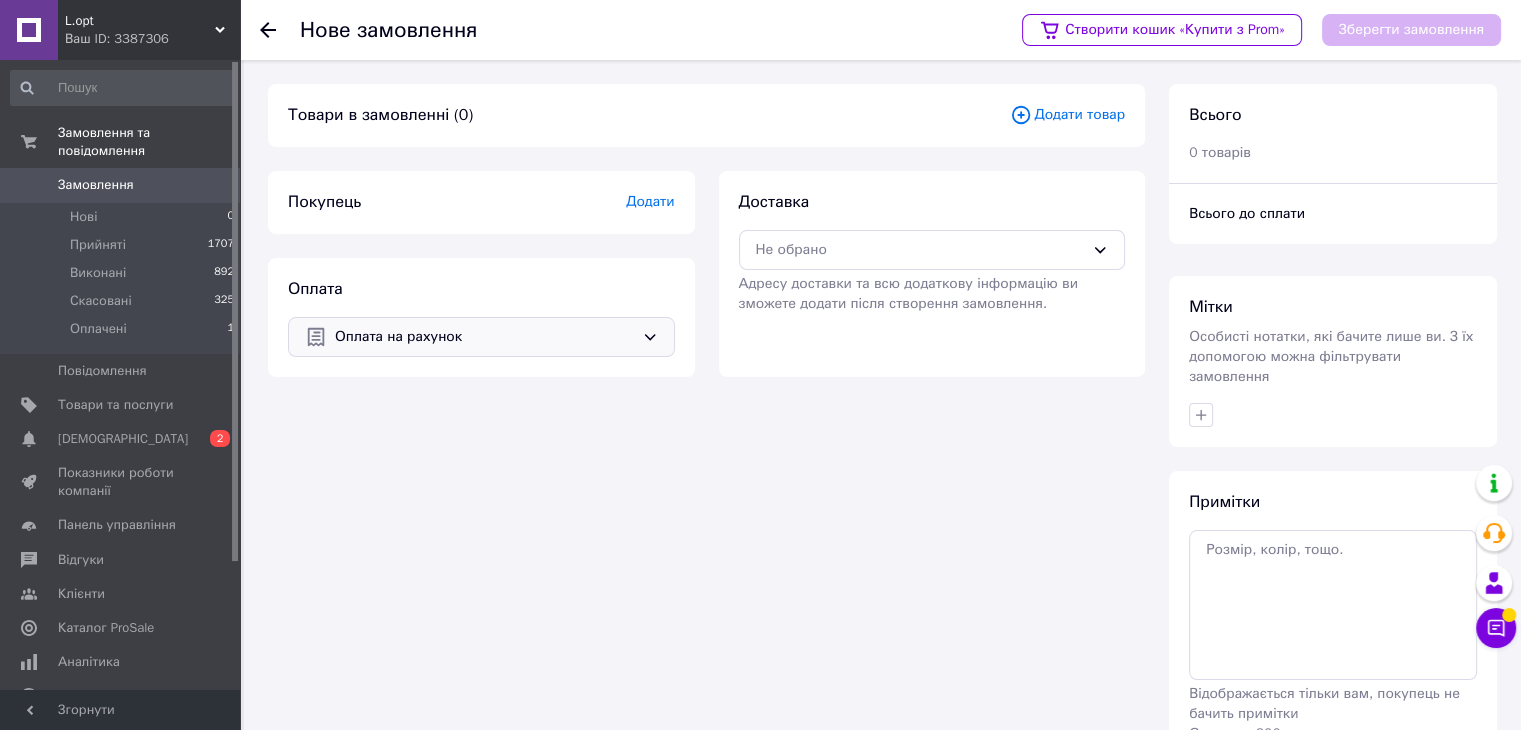 click on "Додати" at bounding box center (650, 201) 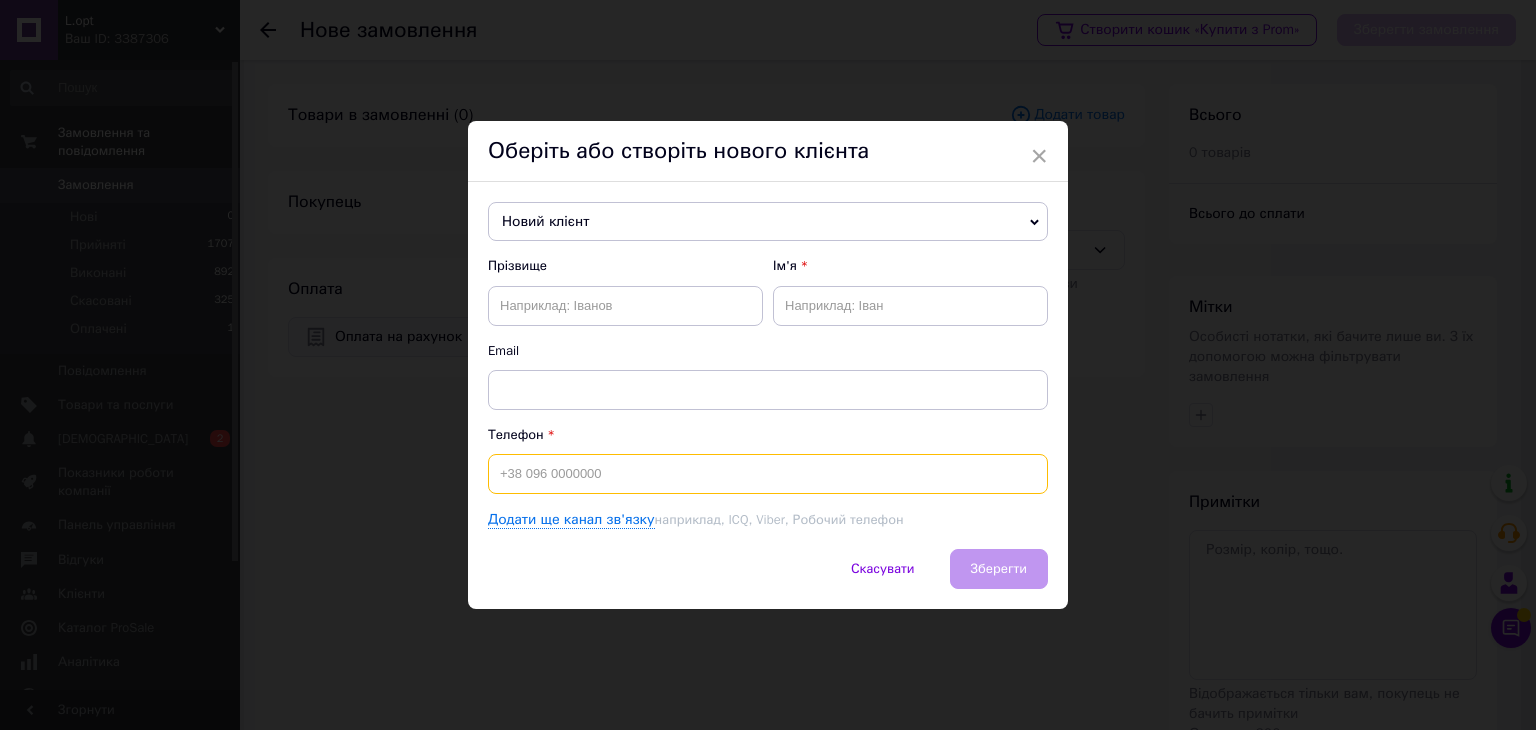 click at bounding box center (768, 474) 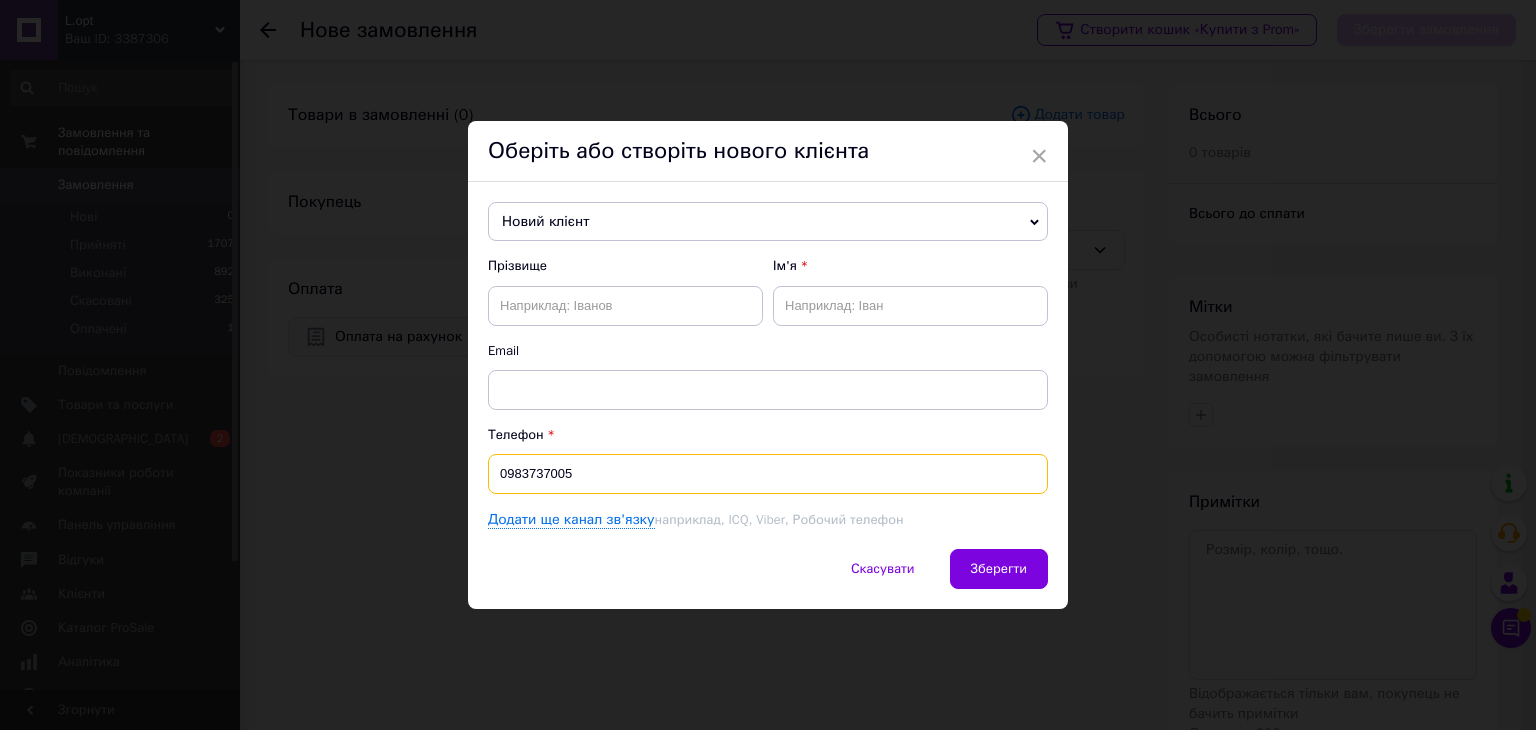 click on "0983737005" at bounding box center [768, 474] 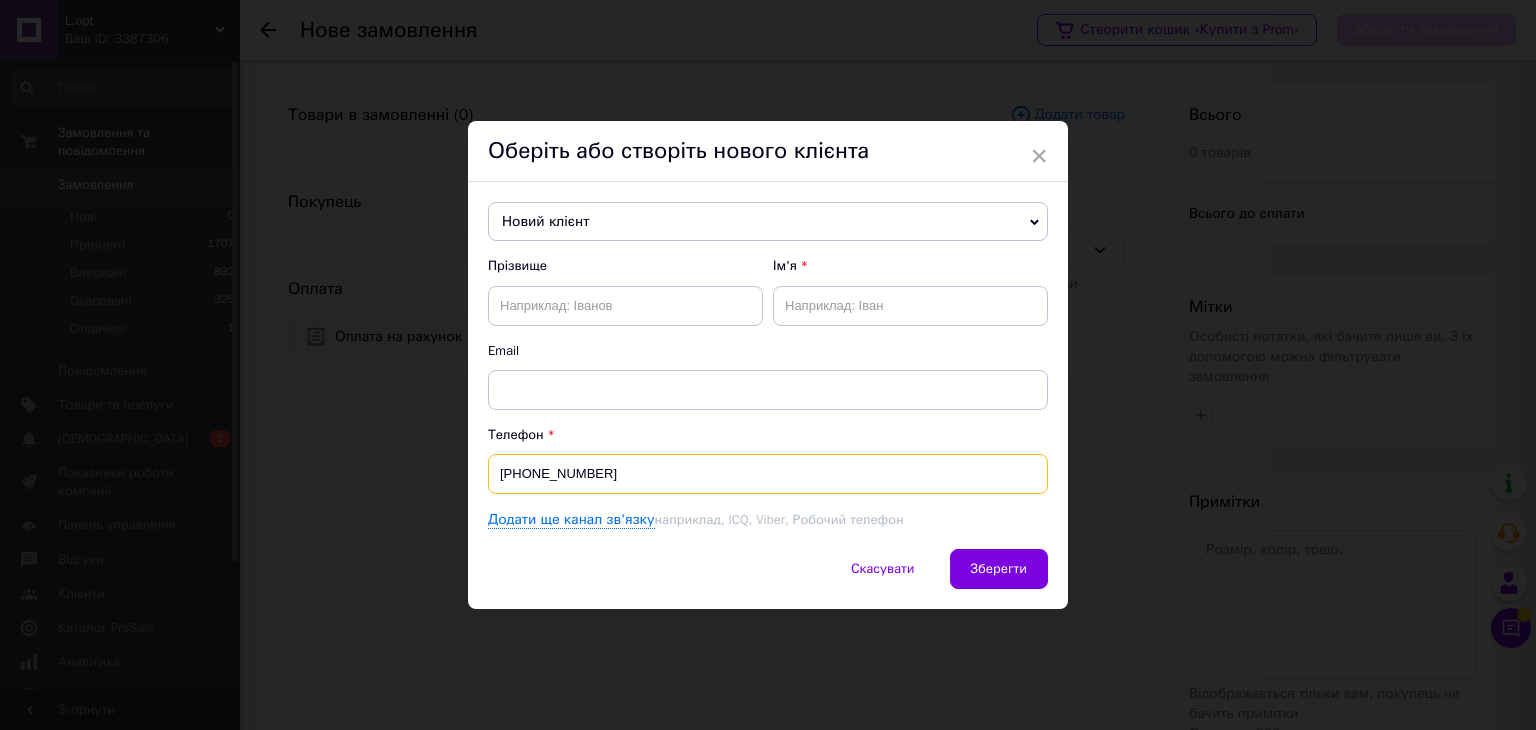 type on "[PHONE_NUMBER]" 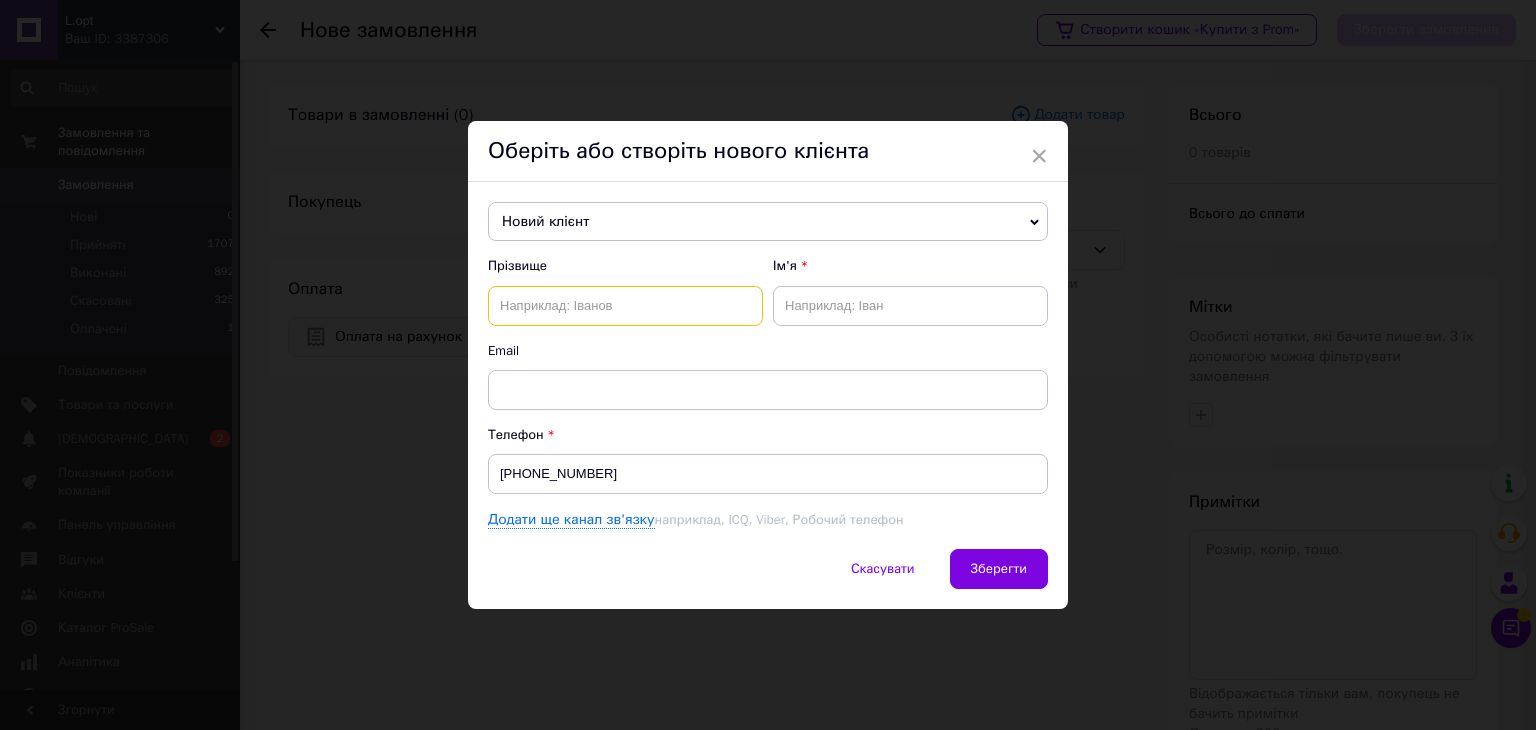 click at bounding box center [625, 306] 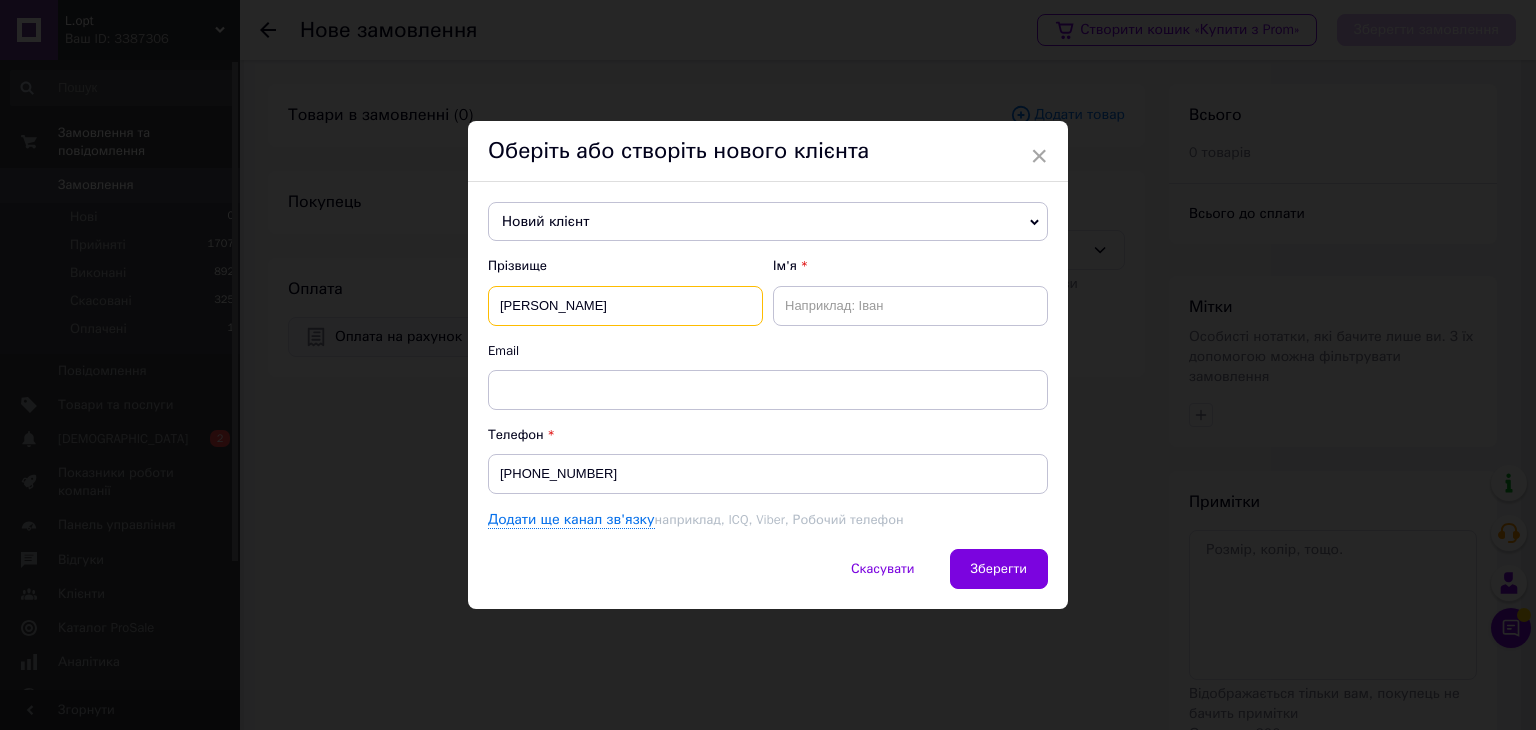 type on "Корсакова" 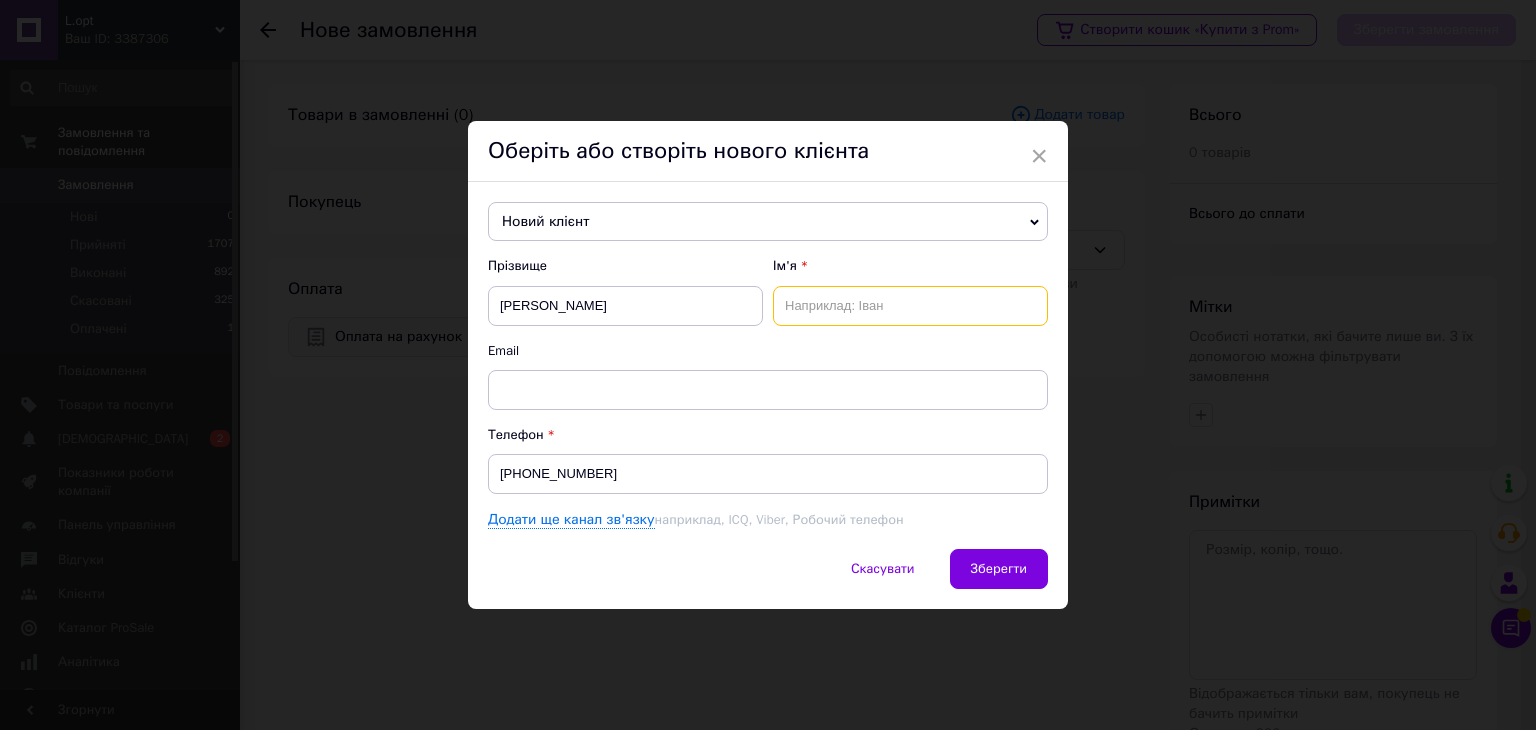 click at bounding box center (910, 306) 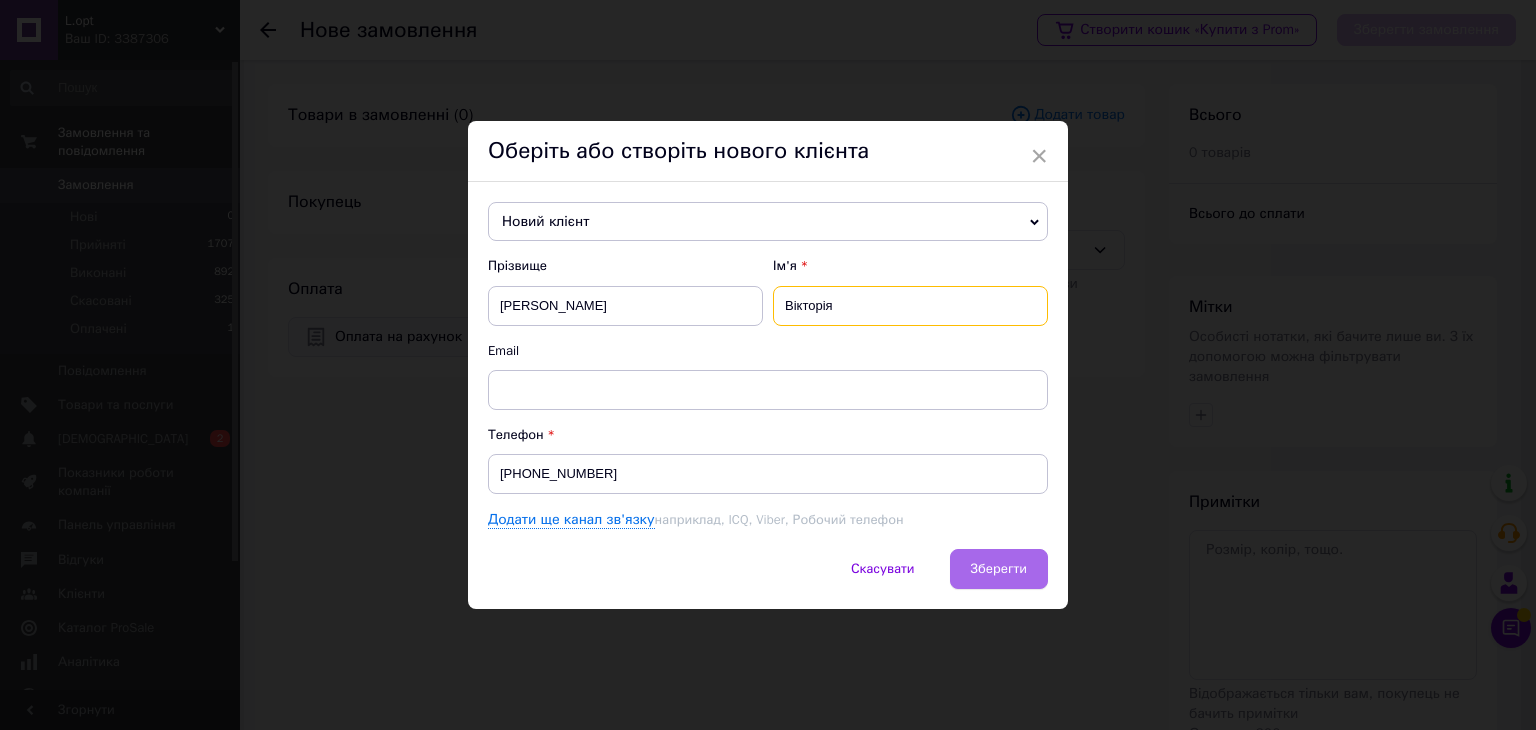 type on "Вікторія" 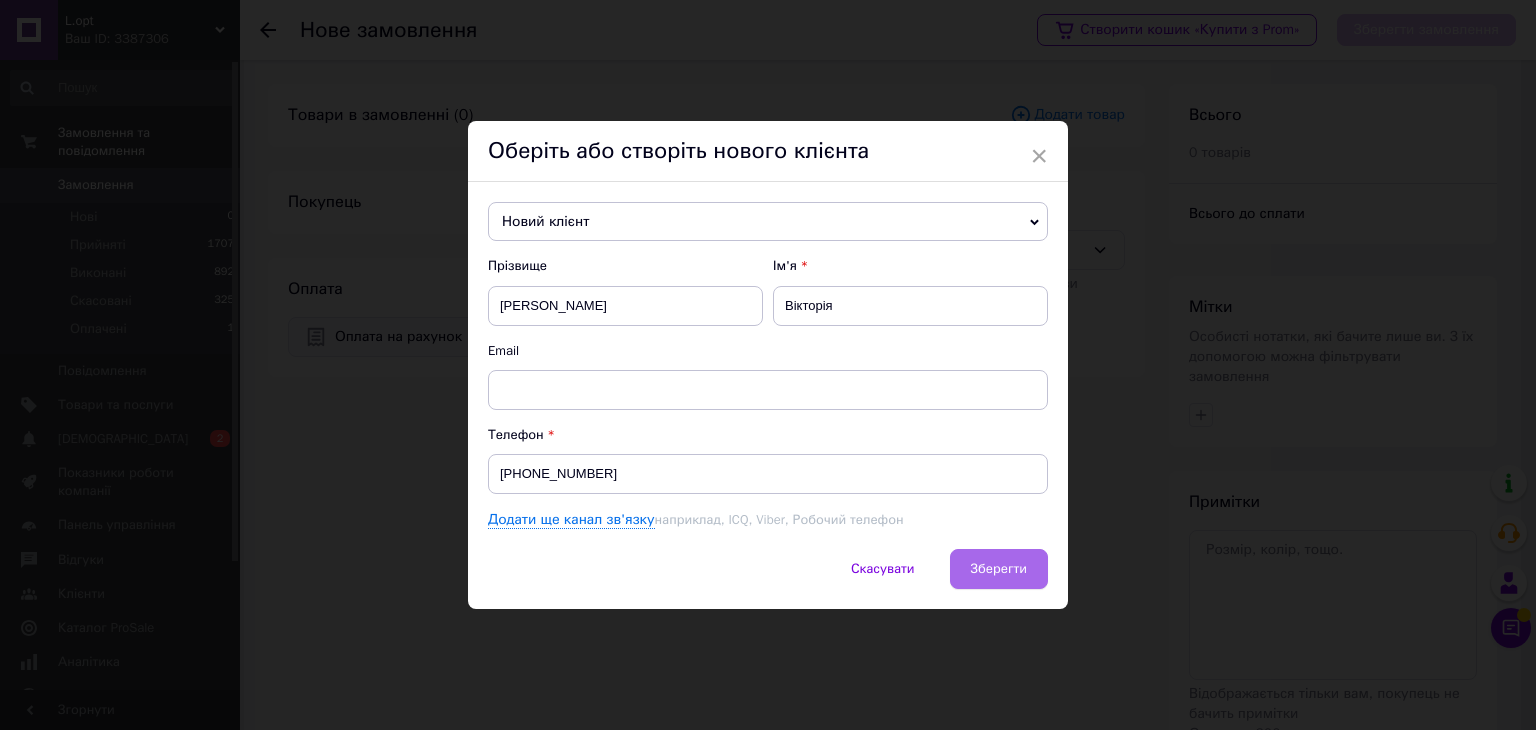 click on "Зберегти" at bounding box center [999, 569] 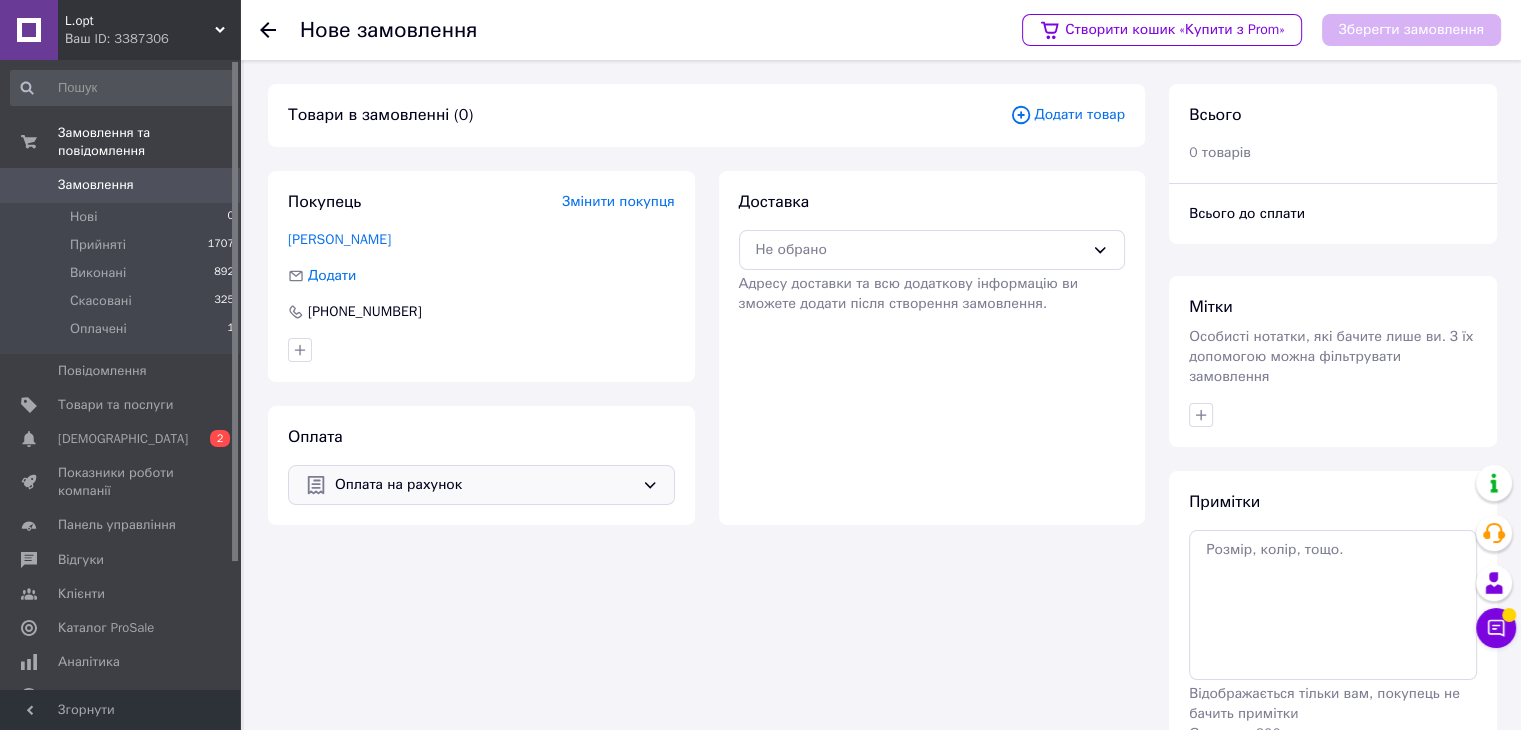 click on "Додати товар" at bounding box center [1067, 115] 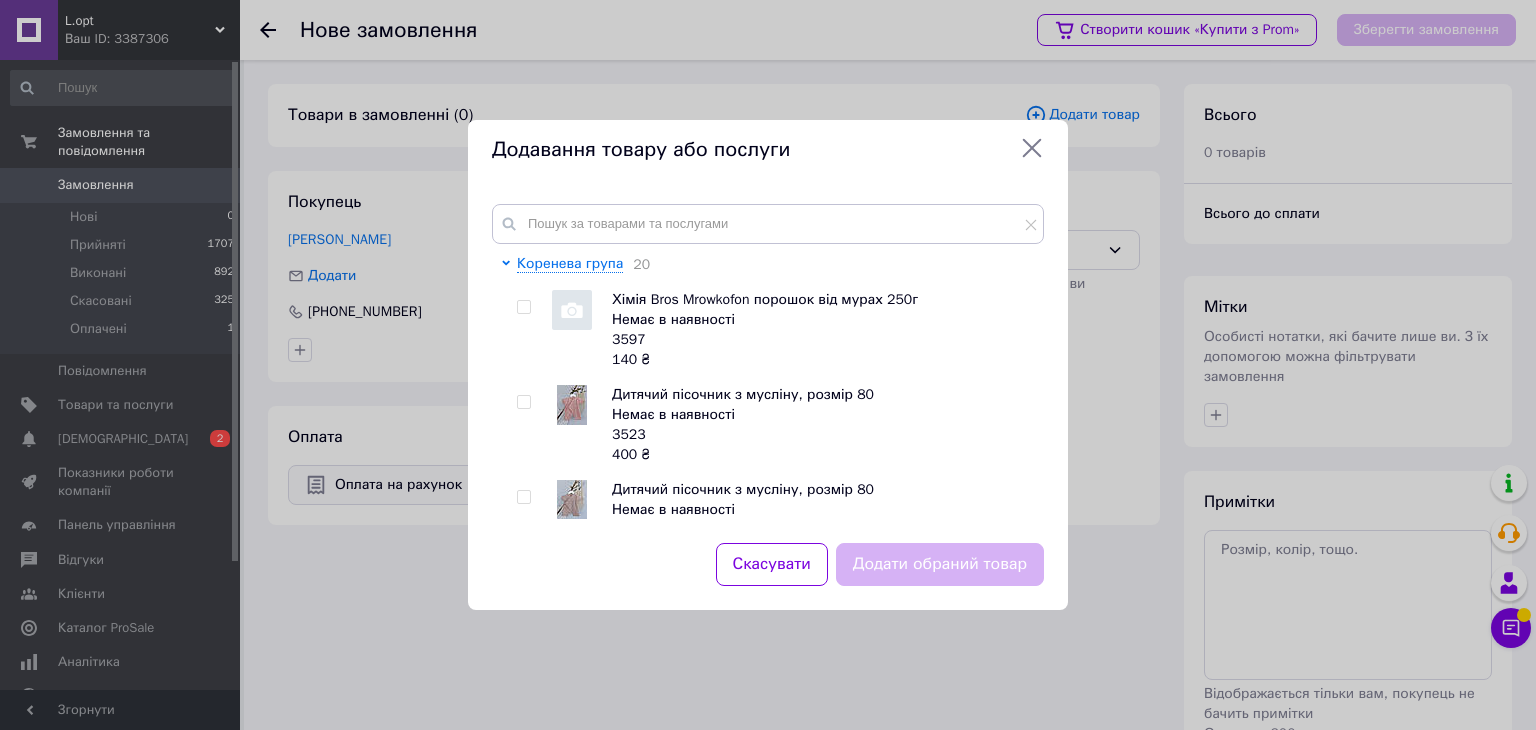 click at bounding box center [527, 425] 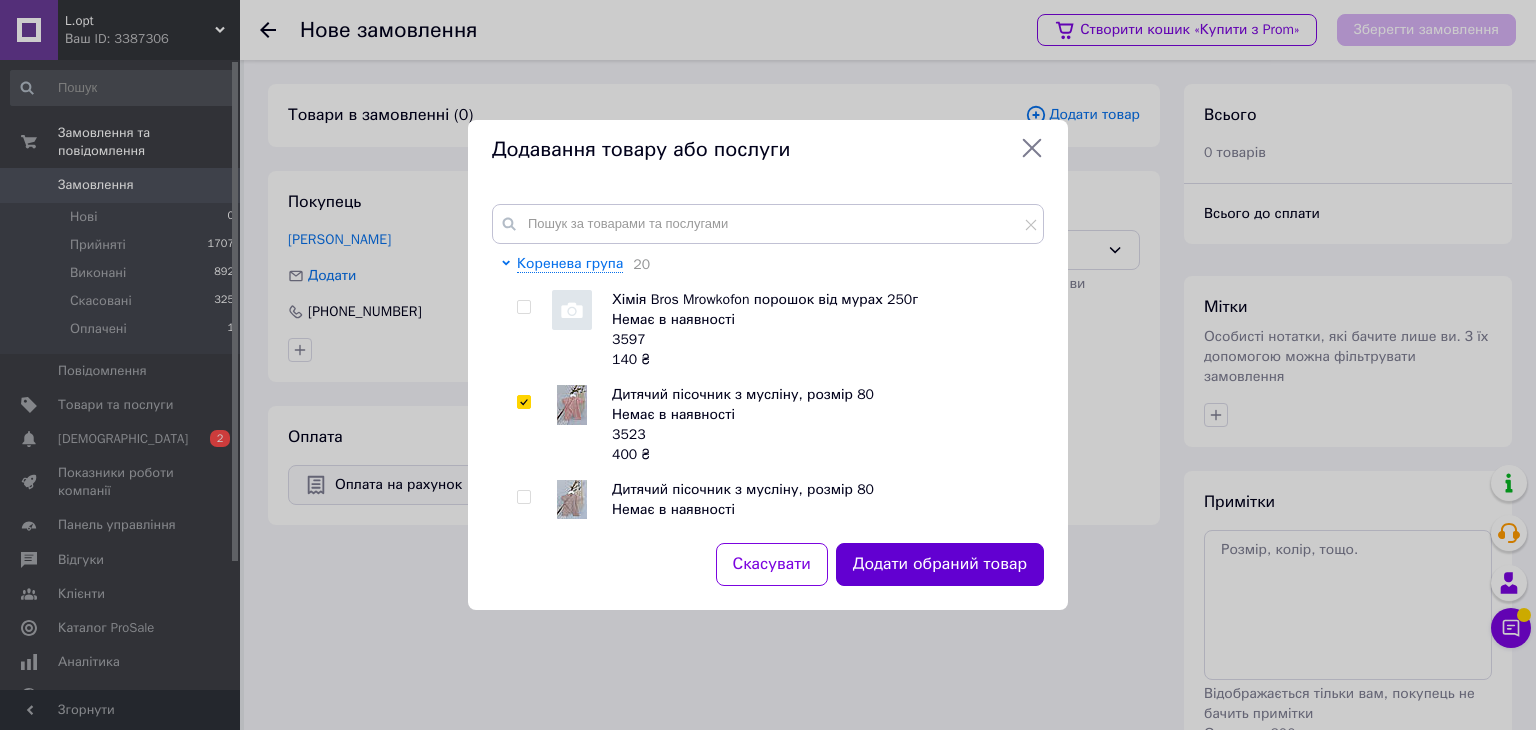 click on "Додати обраний товар" at bounding box center [940, 564] 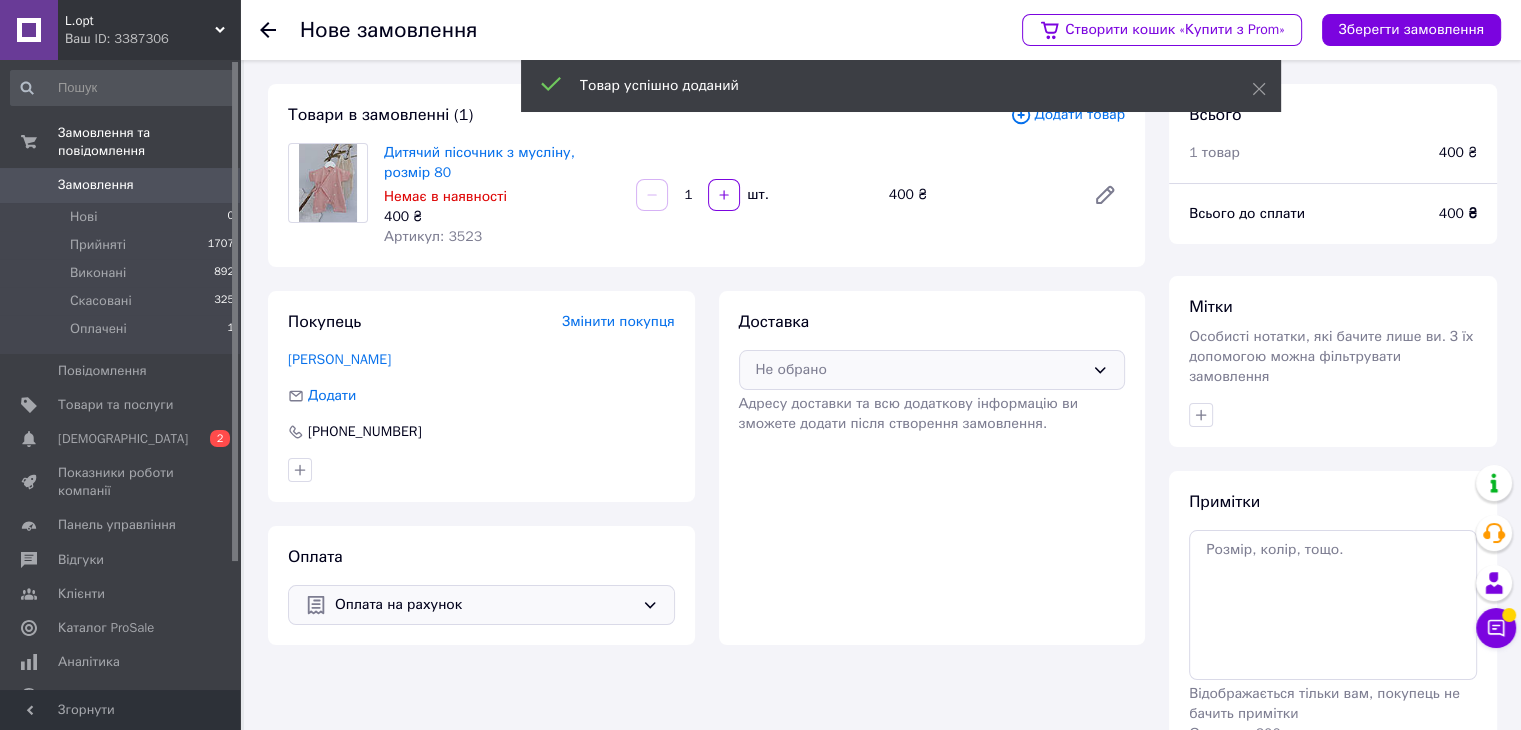 click on "Не обрано" at bounding box center (920, 370) 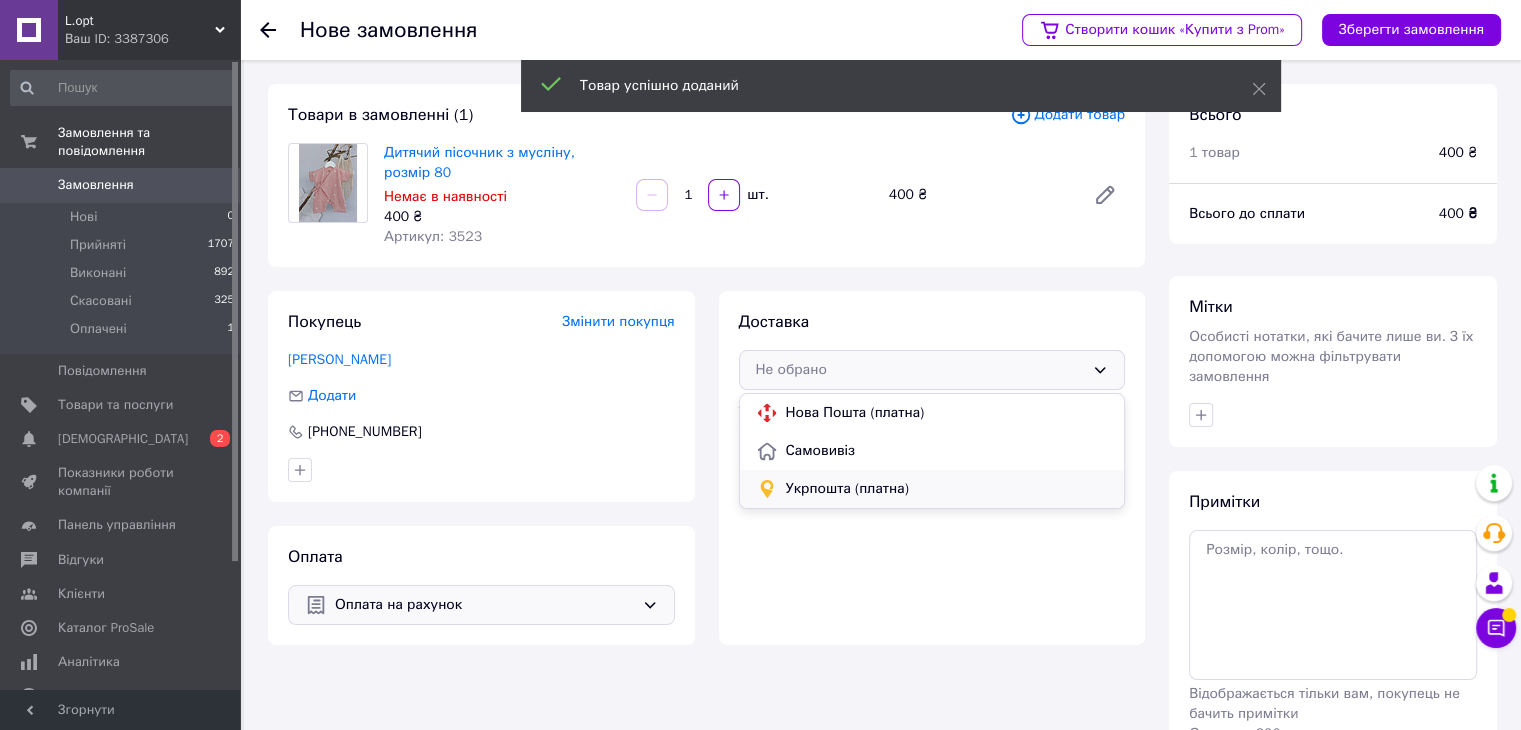 click on "Укрпошта (платна)" at bounding box center [947, 489] 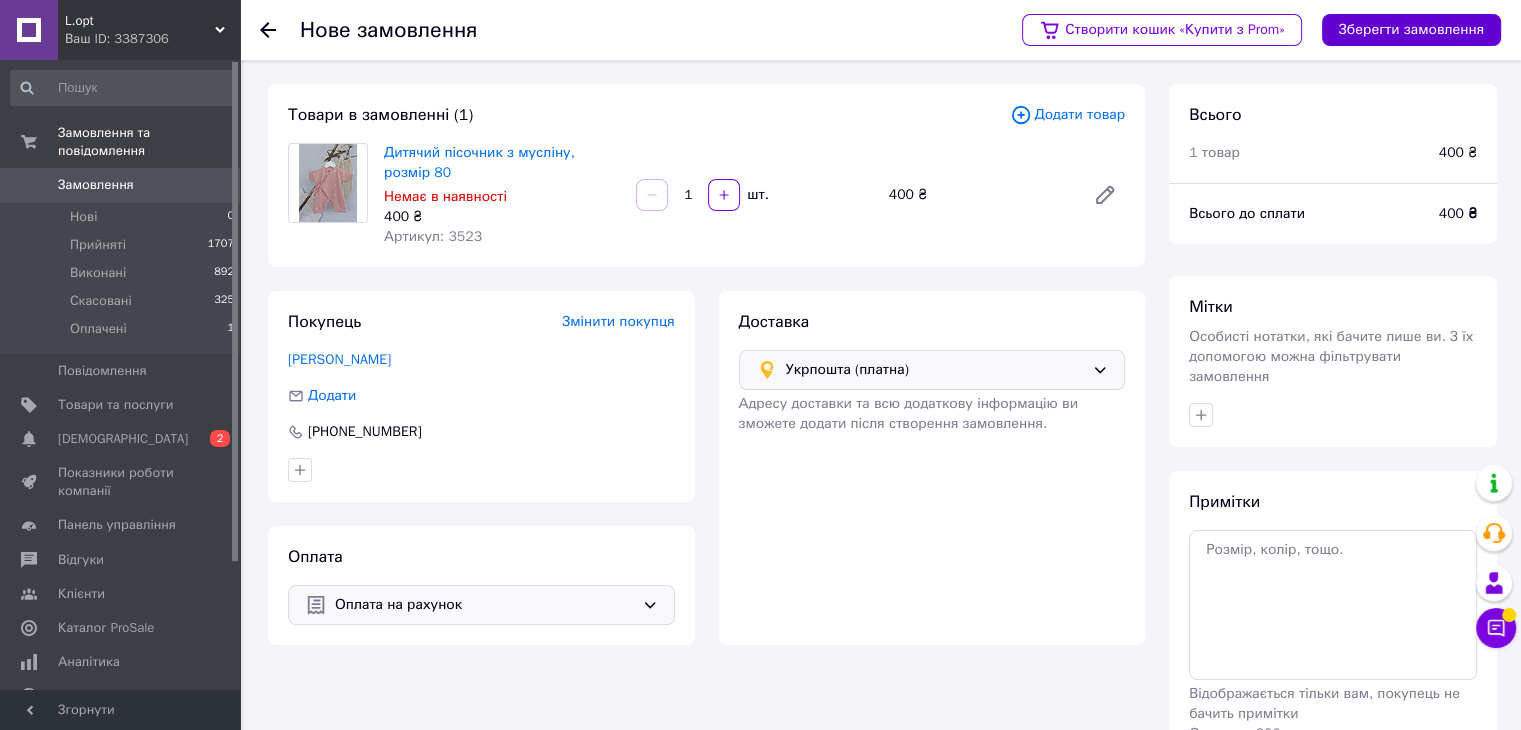 click on "Зберегти замовлення" at bounding box center (1411, 30) 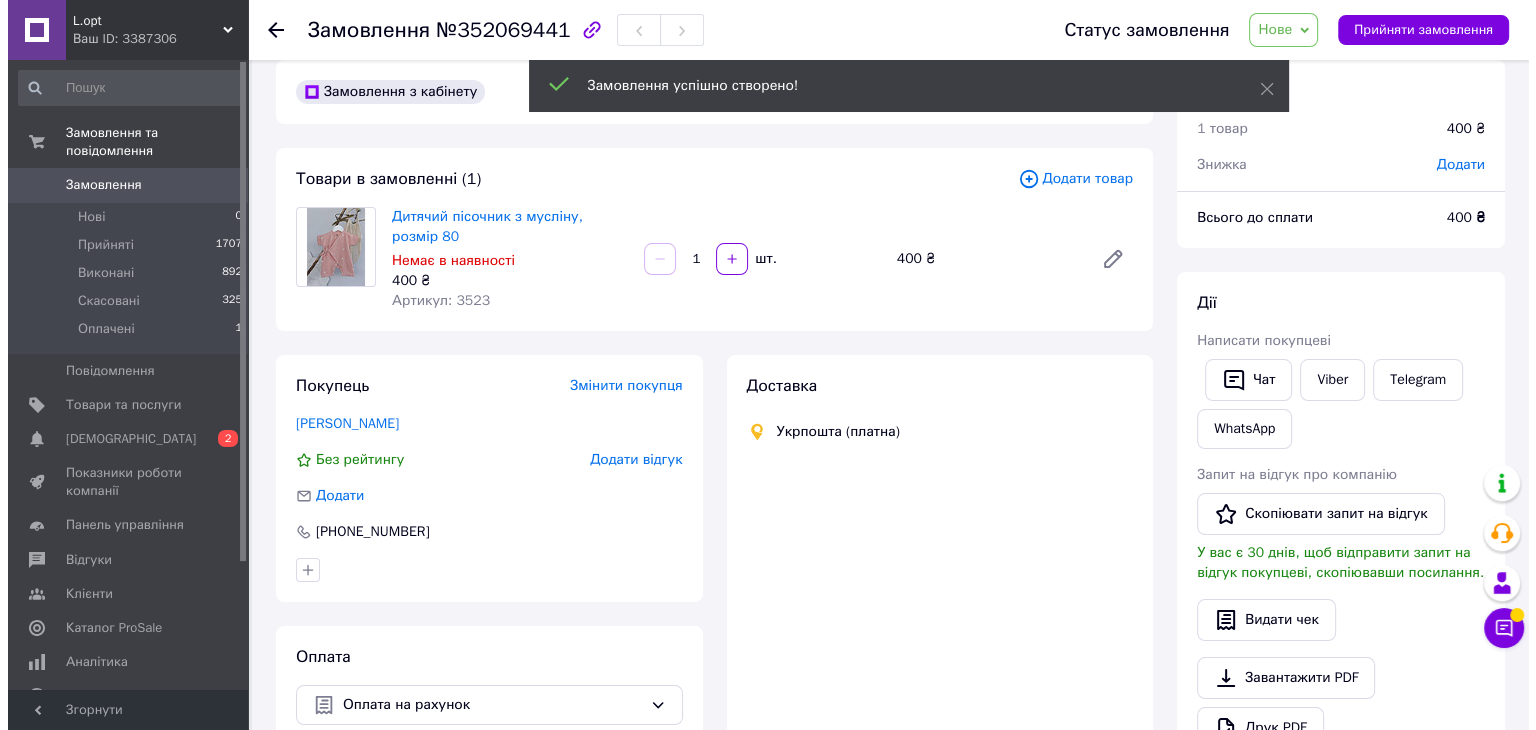 scroll, scrollTop: 66, scrollLeft: 0, axis: vertical 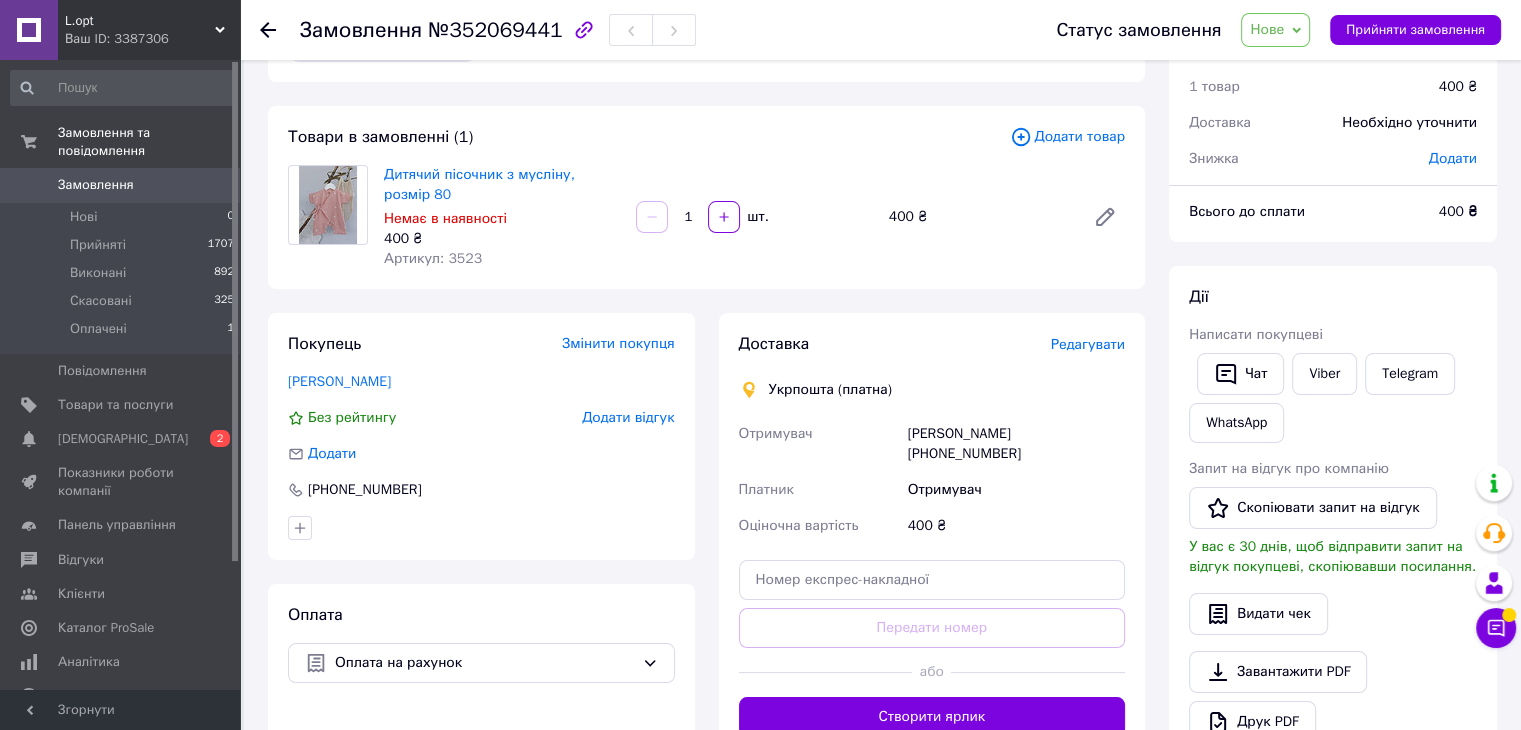 click on "Редагувати" at bounding box center (1088, 344) 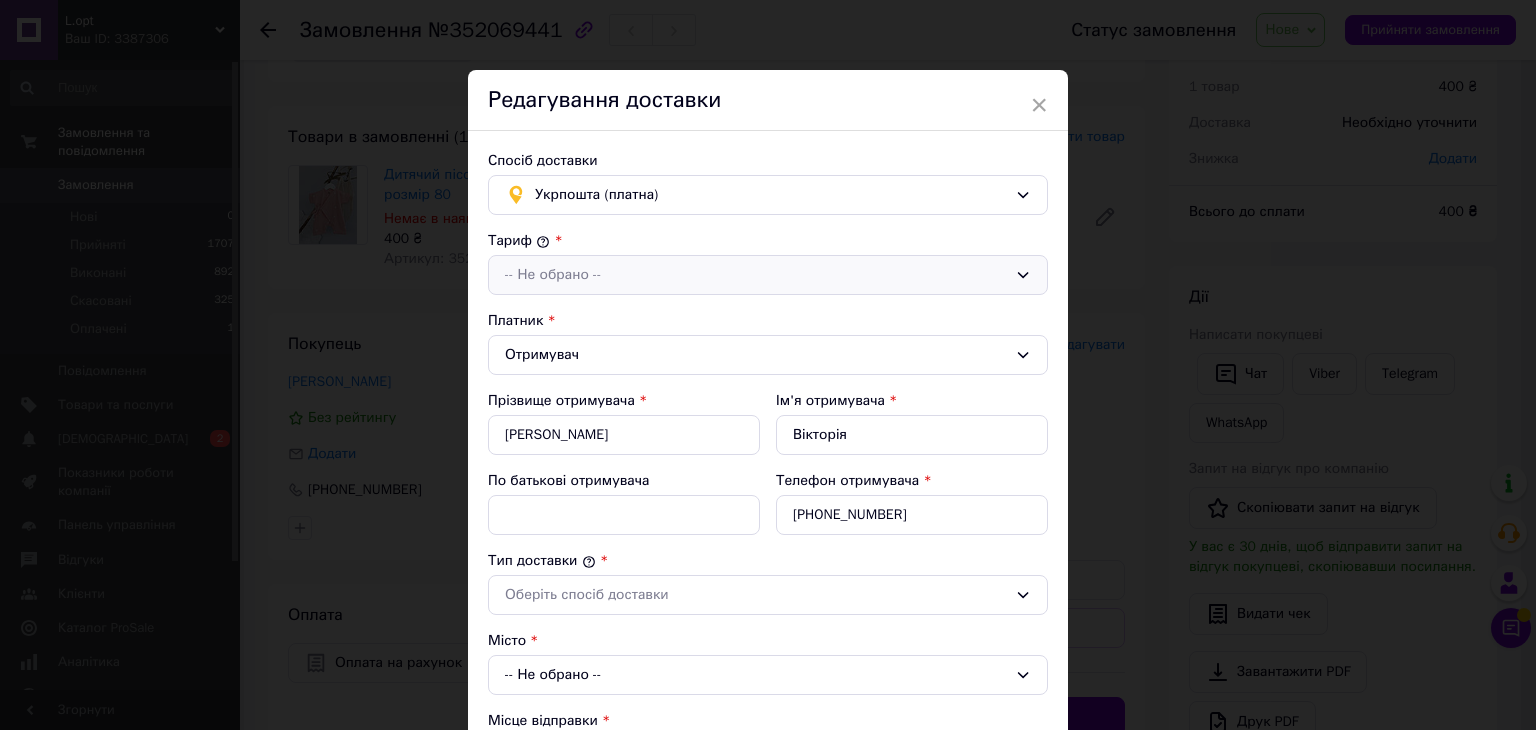 click on "-- Не обрано --" at bounding box center (756, 275) 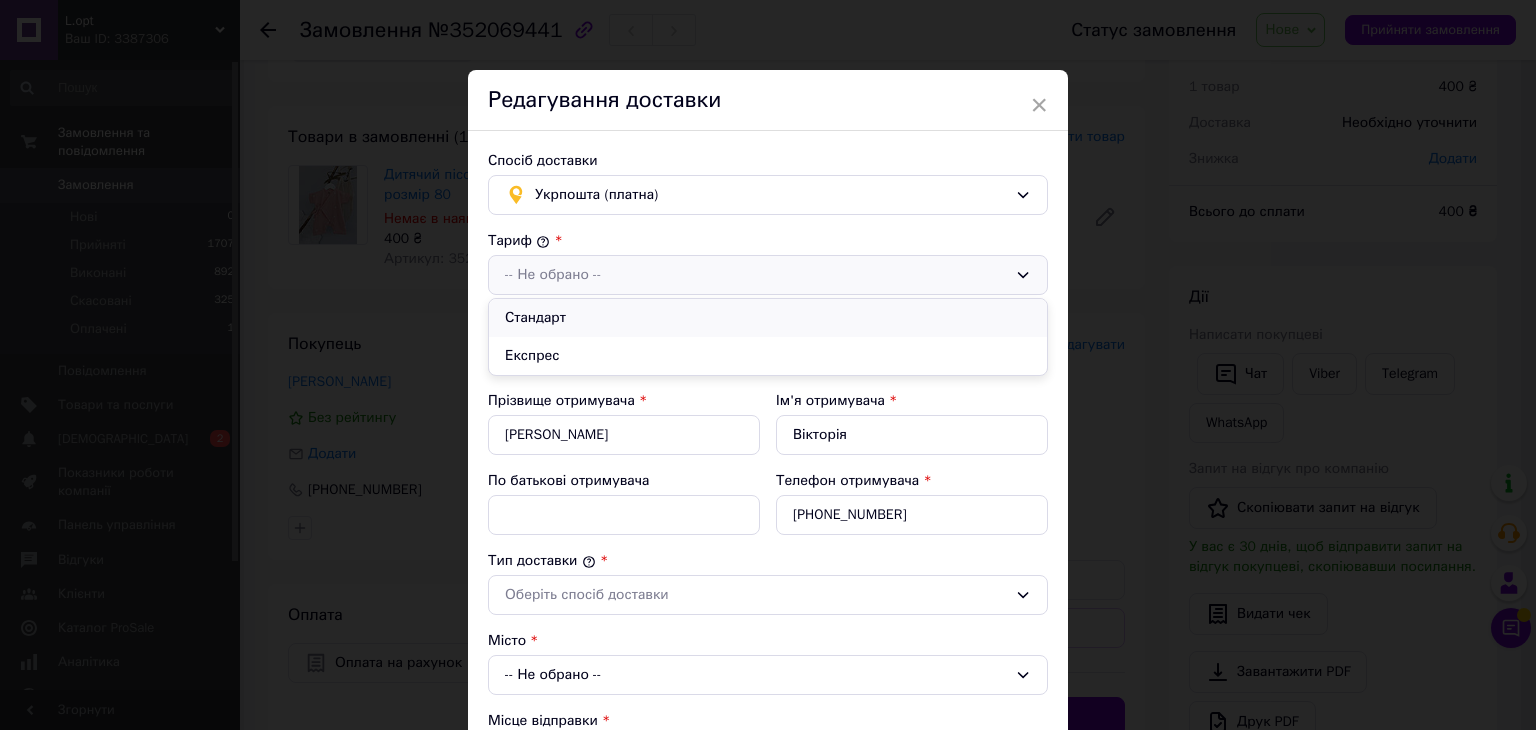 click on "Стандарт" at bounding box center [768, 318] 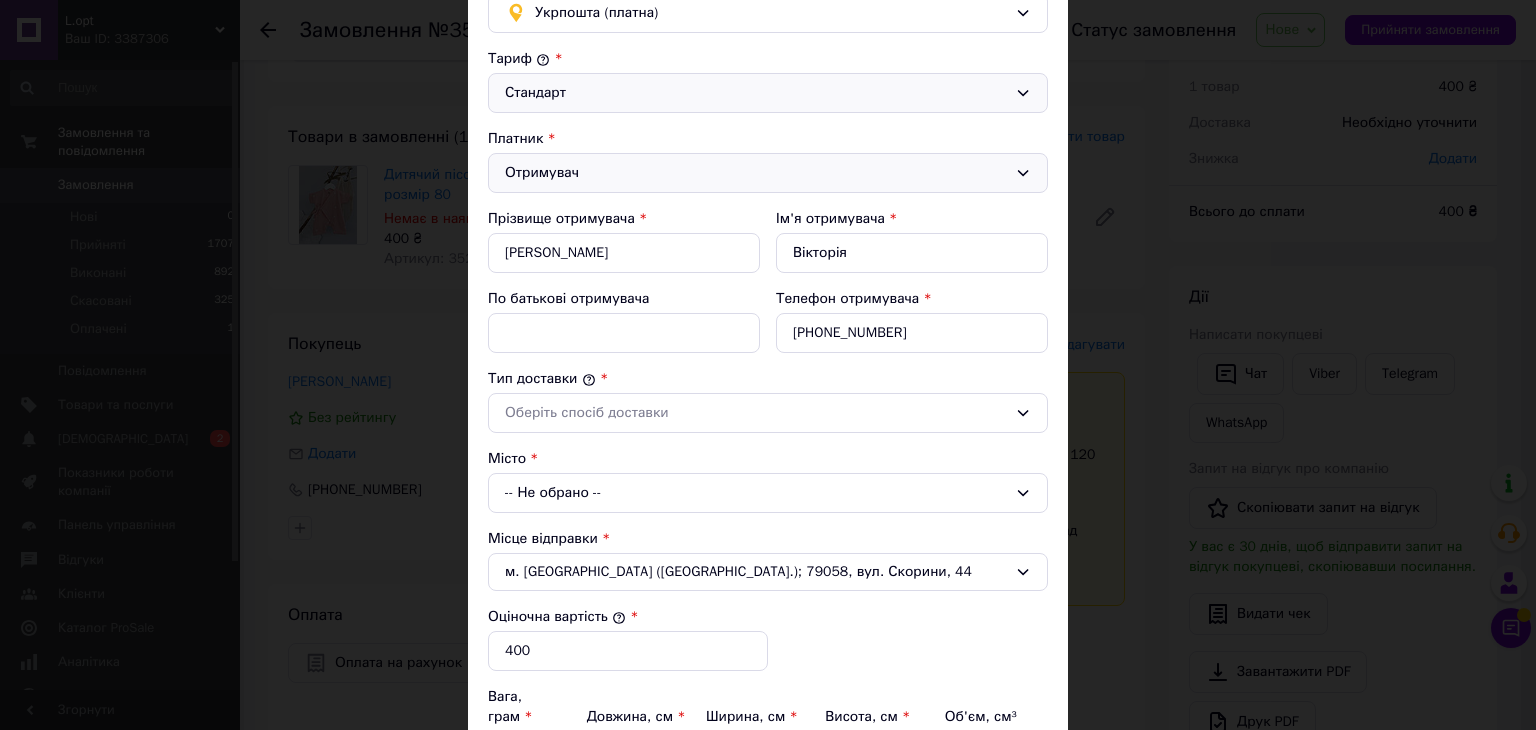 scroll, scrollTop: 200, scrollLeft: 0, axis: vertical 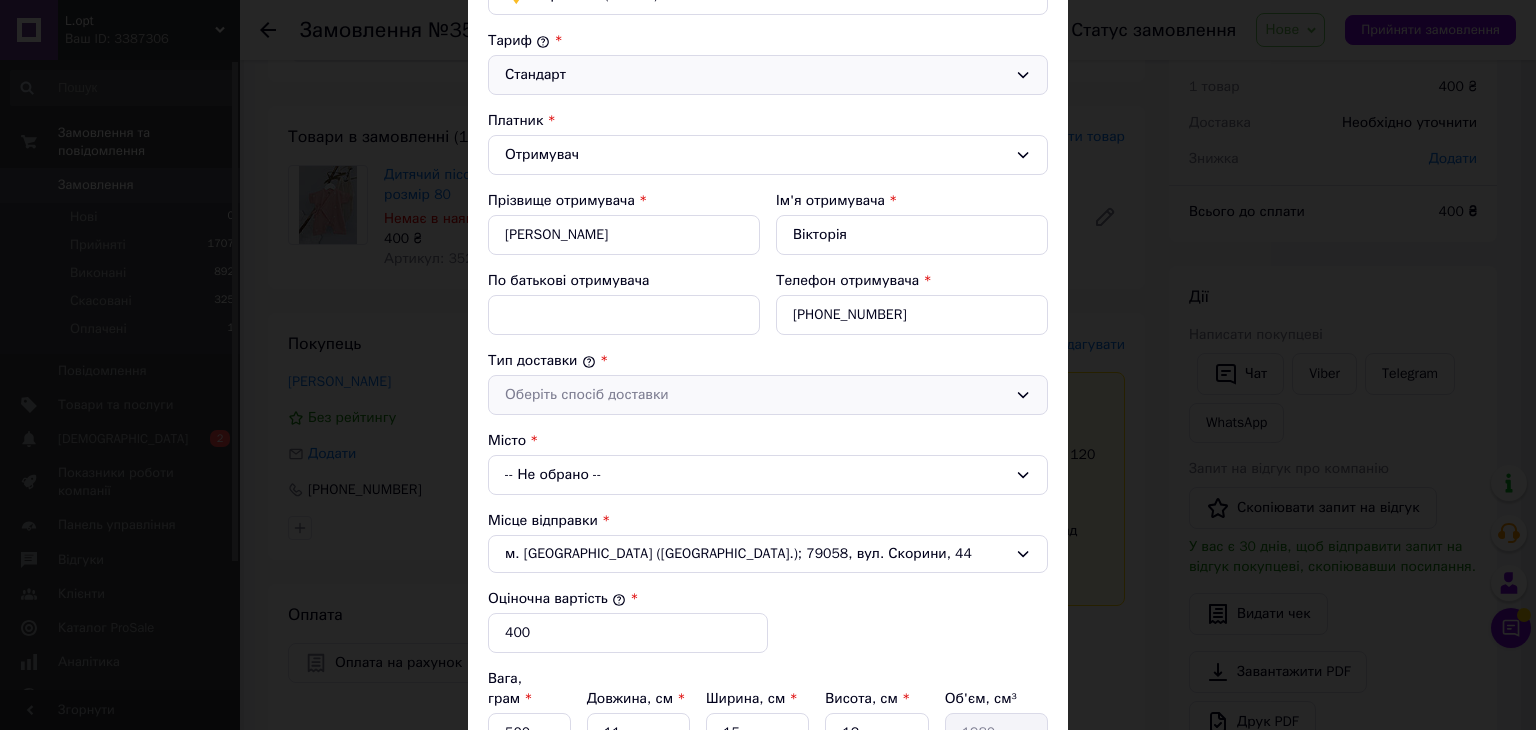 click on "Оберіть спосіб доставки" at bounding box center [756, 395] 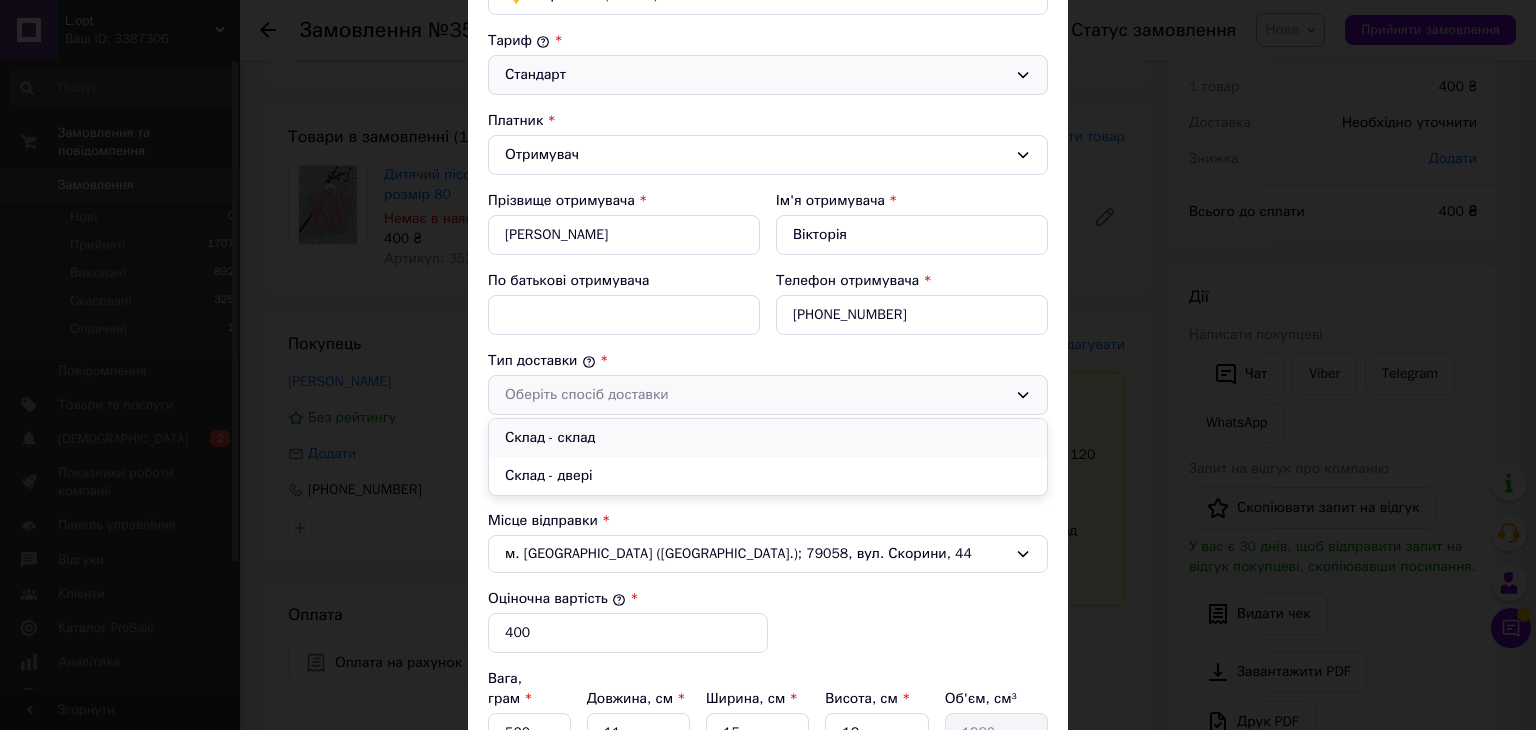 click on "Склад - склад" at bounding box center [768, 438] 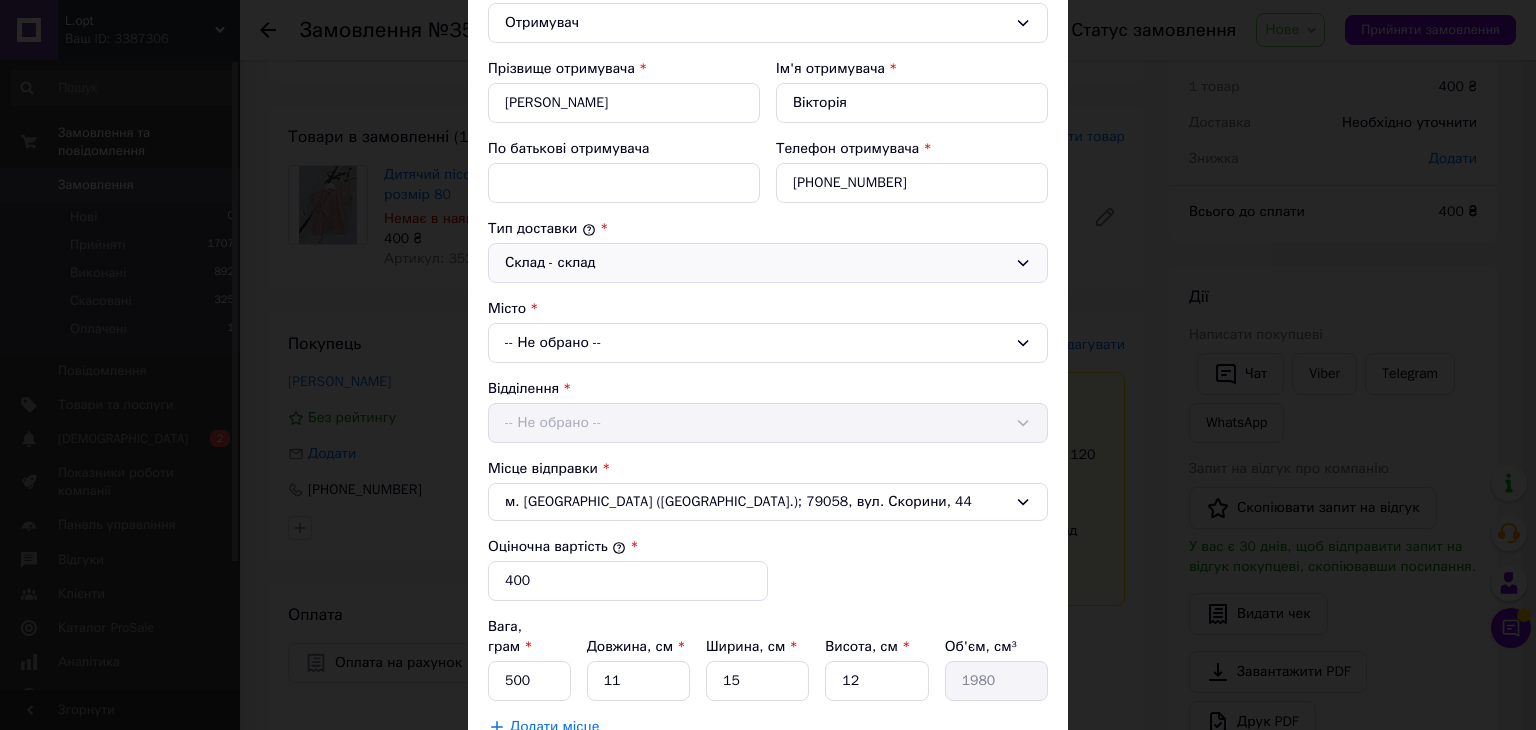 scroll, scrollTop: 333, scrollLeft: 0, axis: vertical 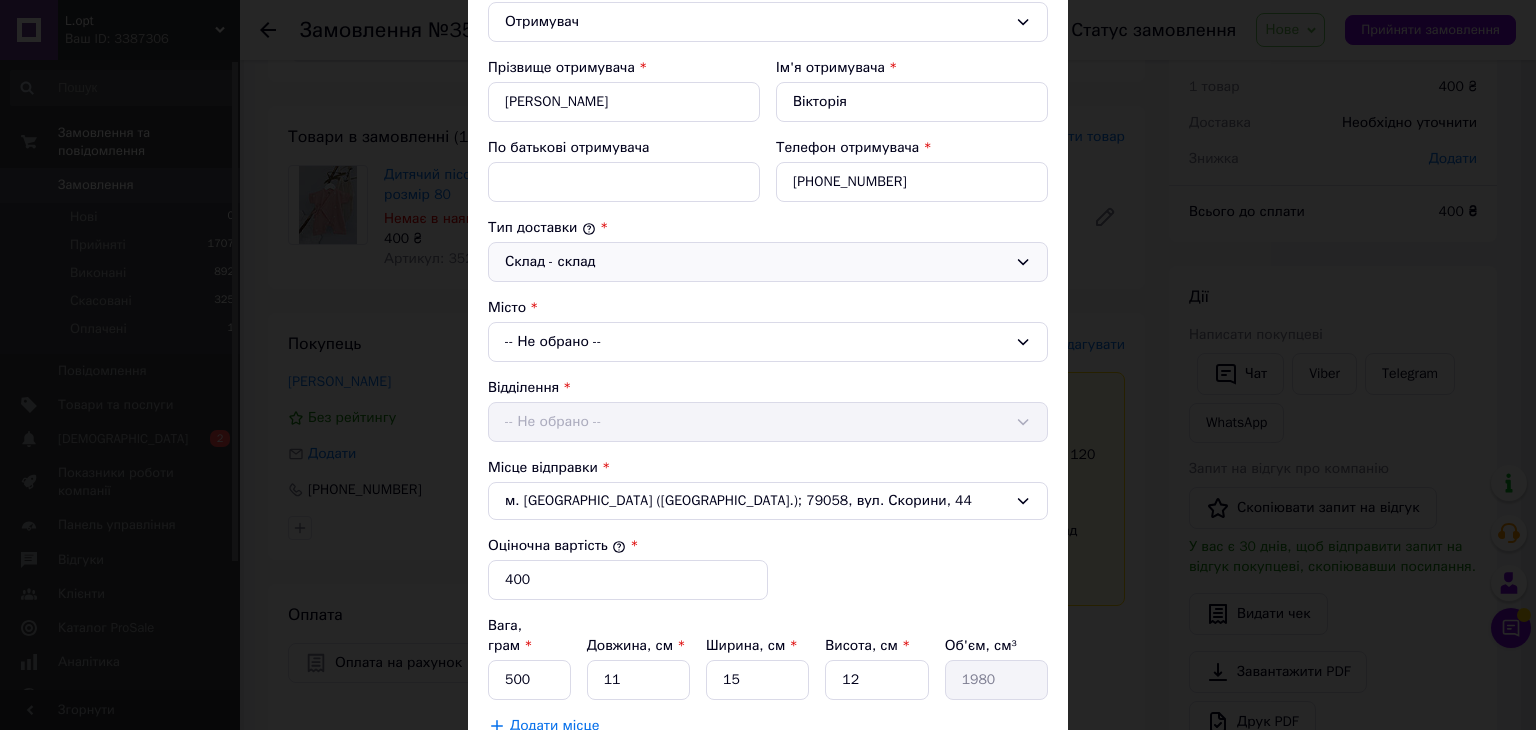 click on "-- Не обрано --" at bounding box center [768, 342] 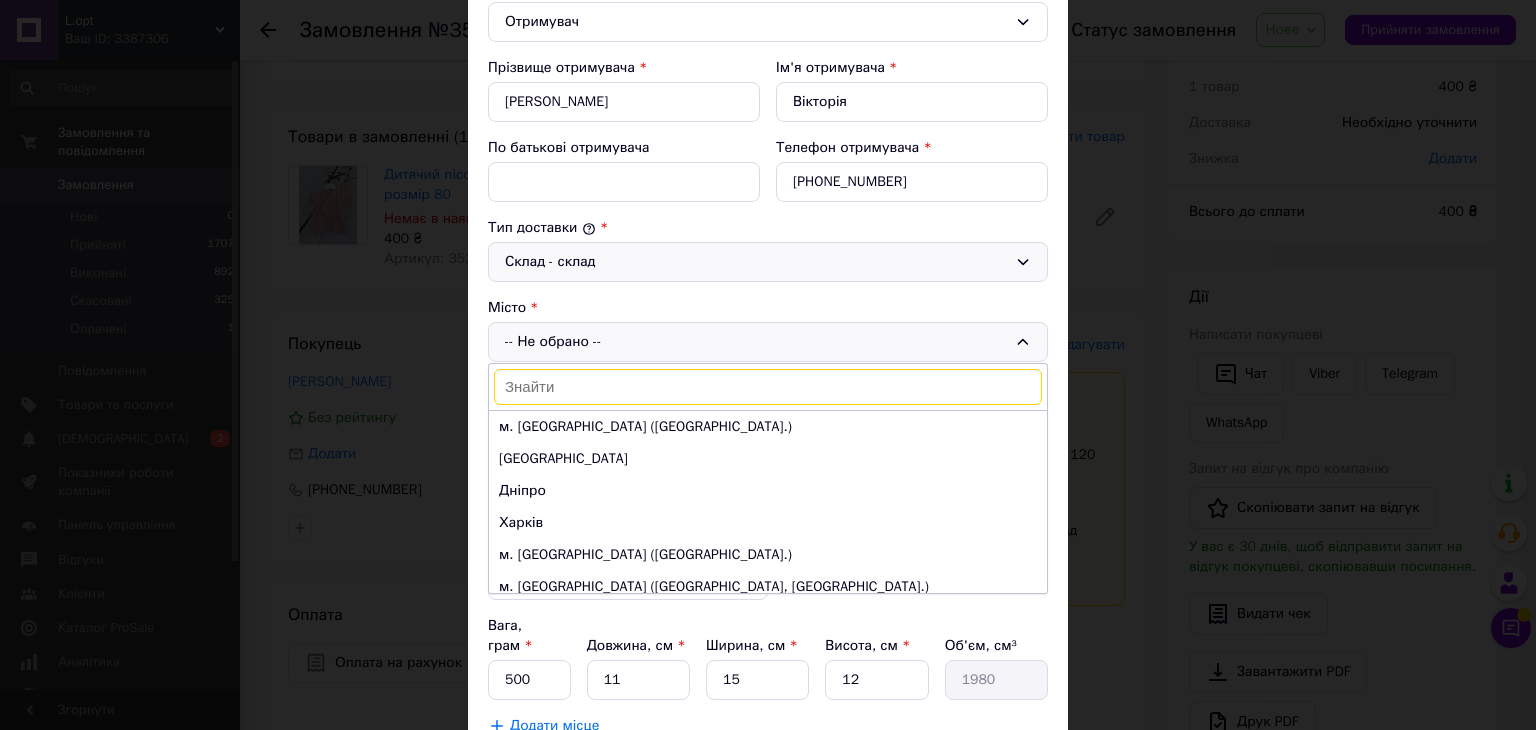 paste on "Нововолинськ" 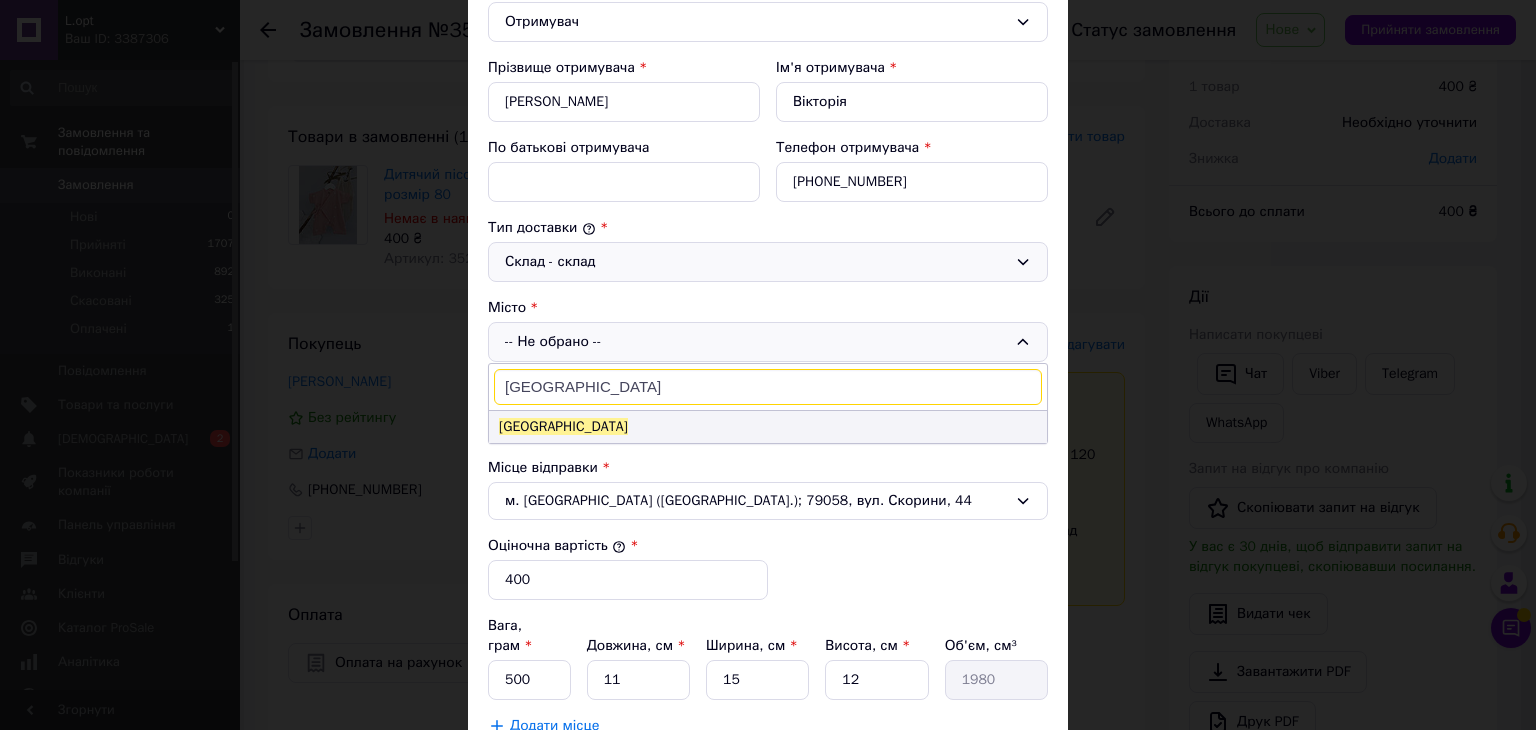type on "Нововолинськ" 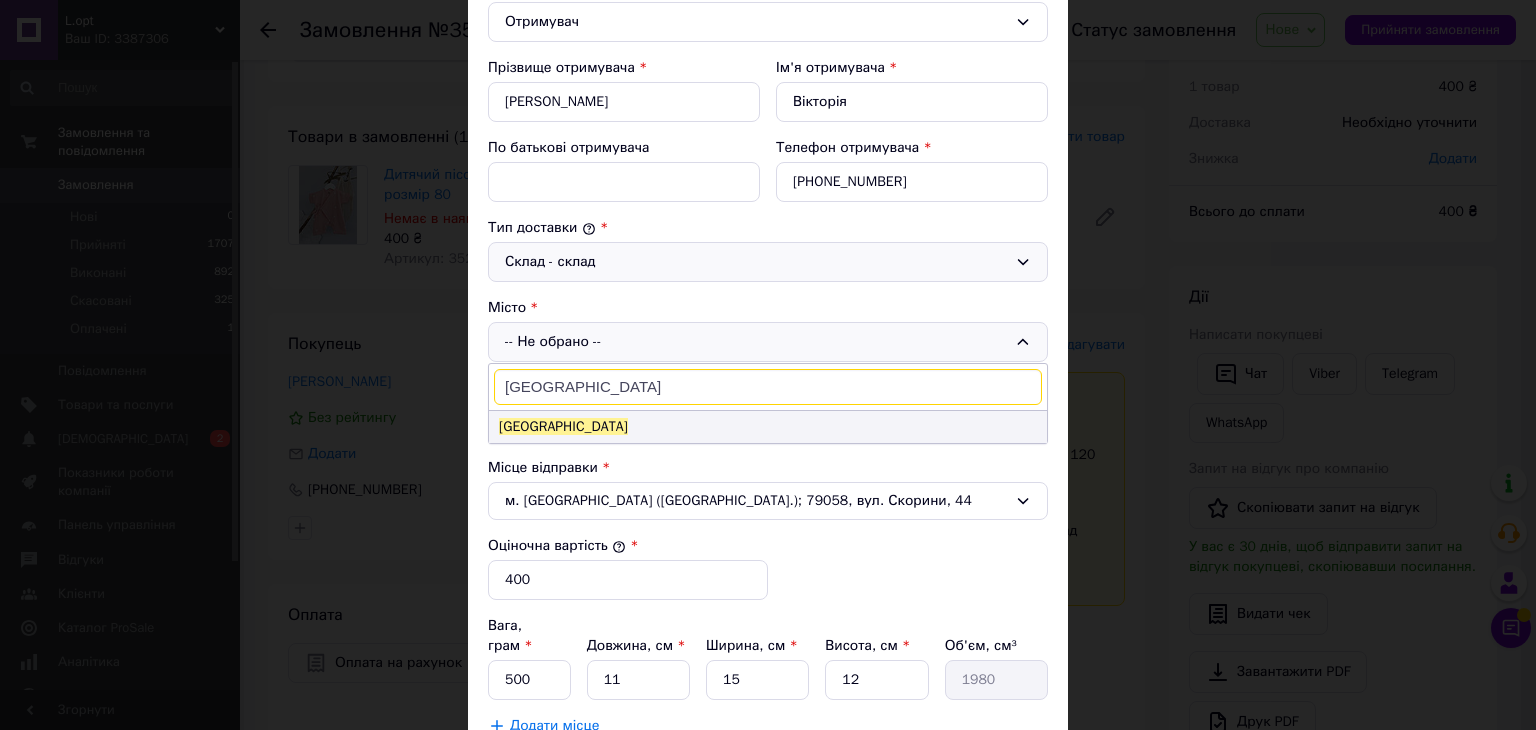 click on "Нововолинськ" at bounding box center [768, 427] 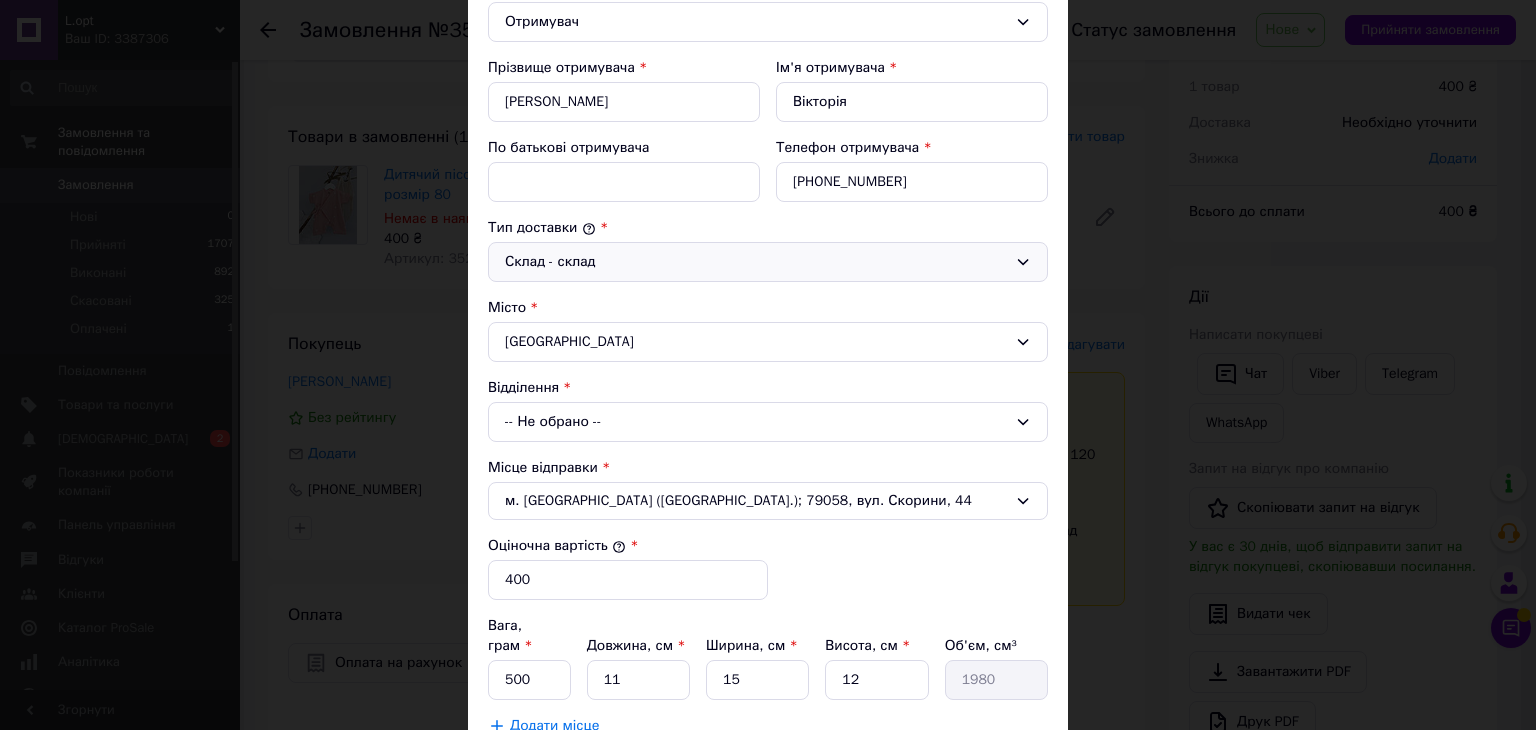 click on "-- Не обрано --" at bounding box center (768, 422) 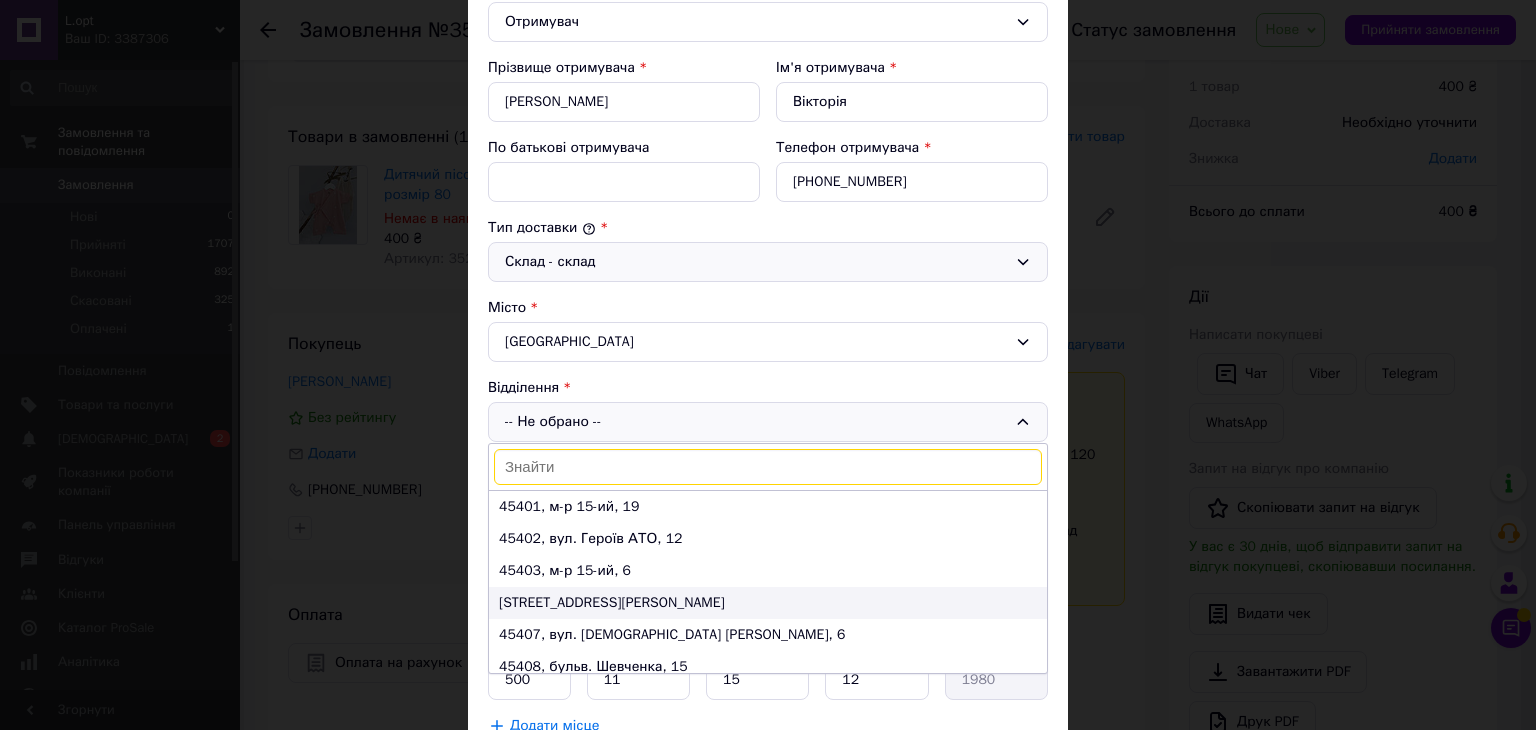 click on "45405, м-р Шахтарський, 38" at bounding box center [768, 603] 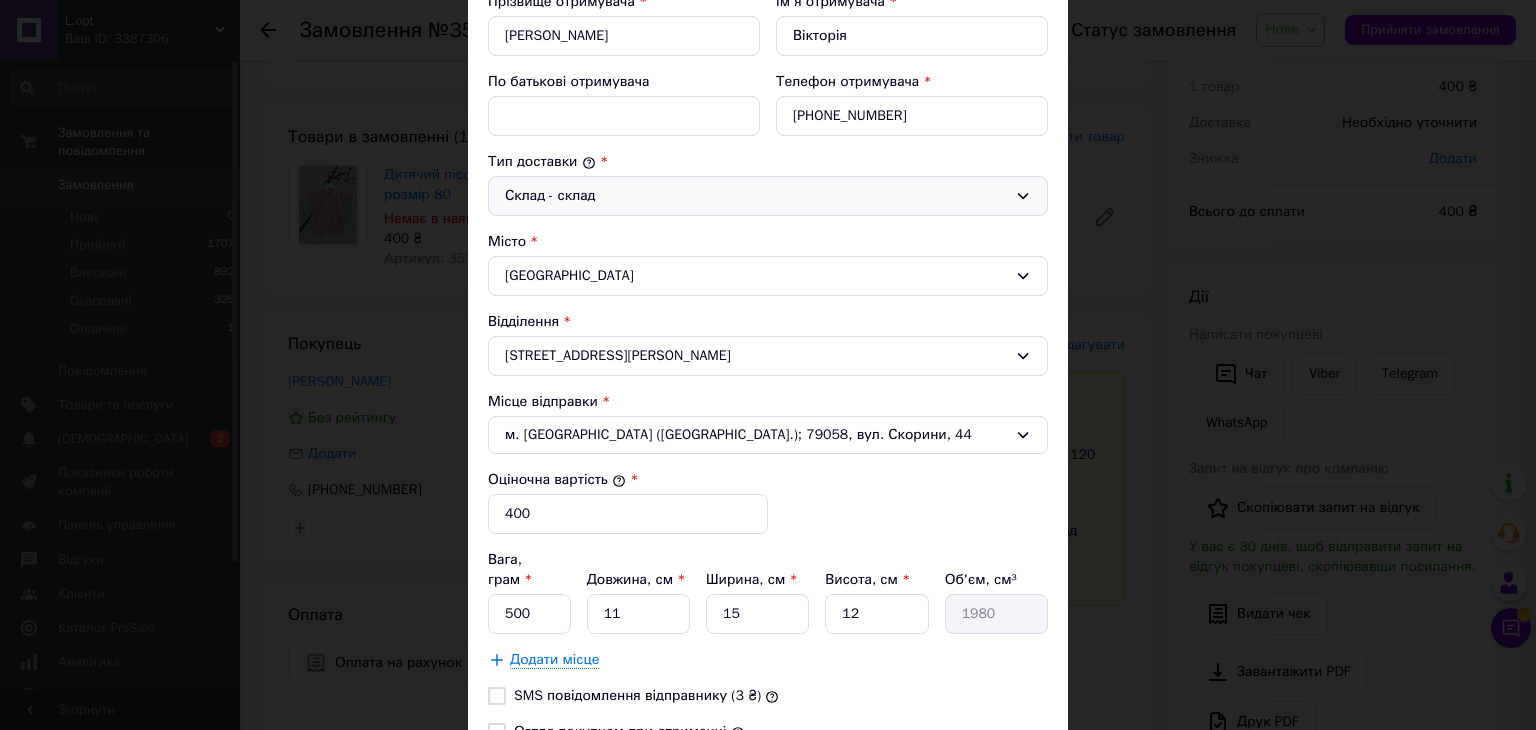 scroll, scrollTop: 400, scrollLeft: 0, axis: vertical 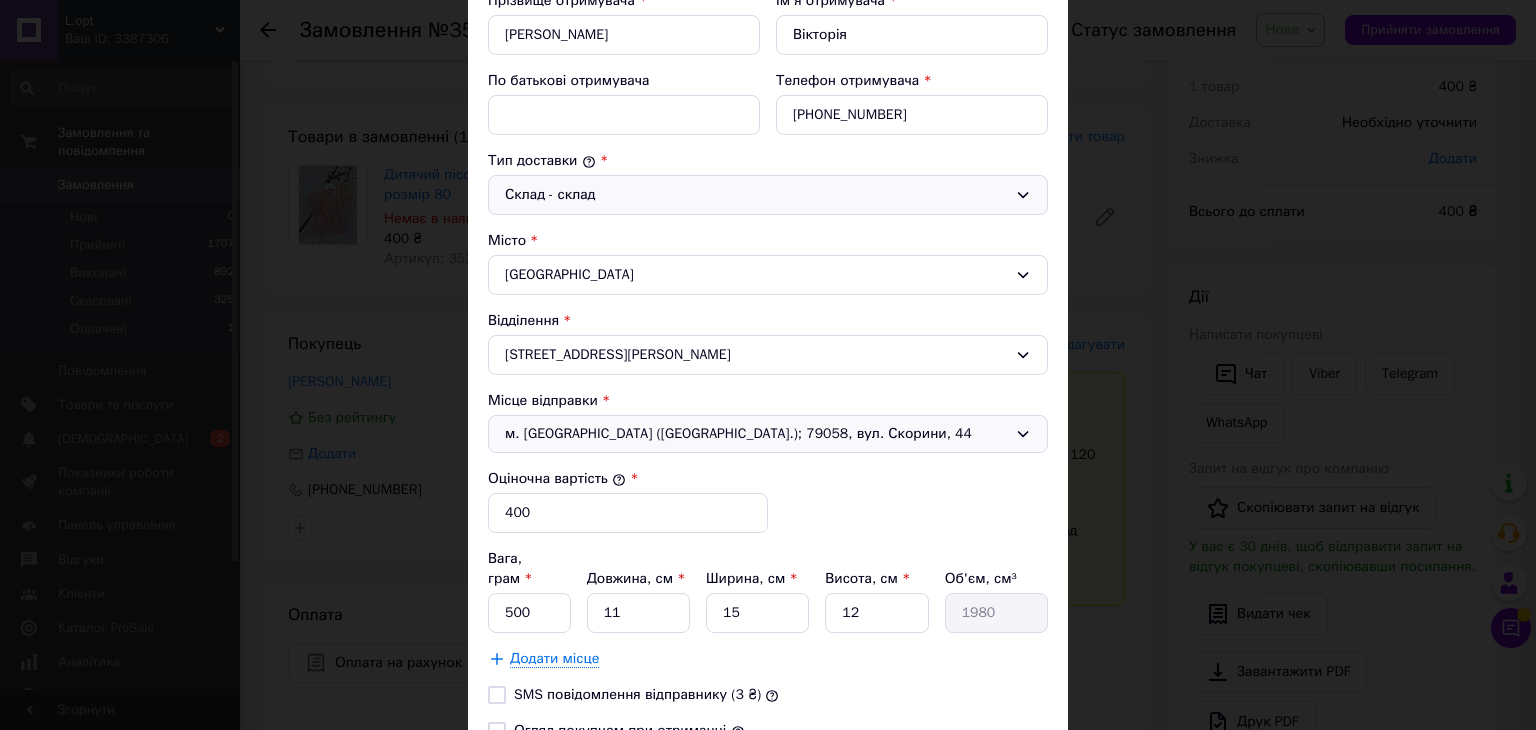 click on "м. Львів (Львівська обл.); 79058, вул. Скорини, 44" at bounding box center (768, 434) 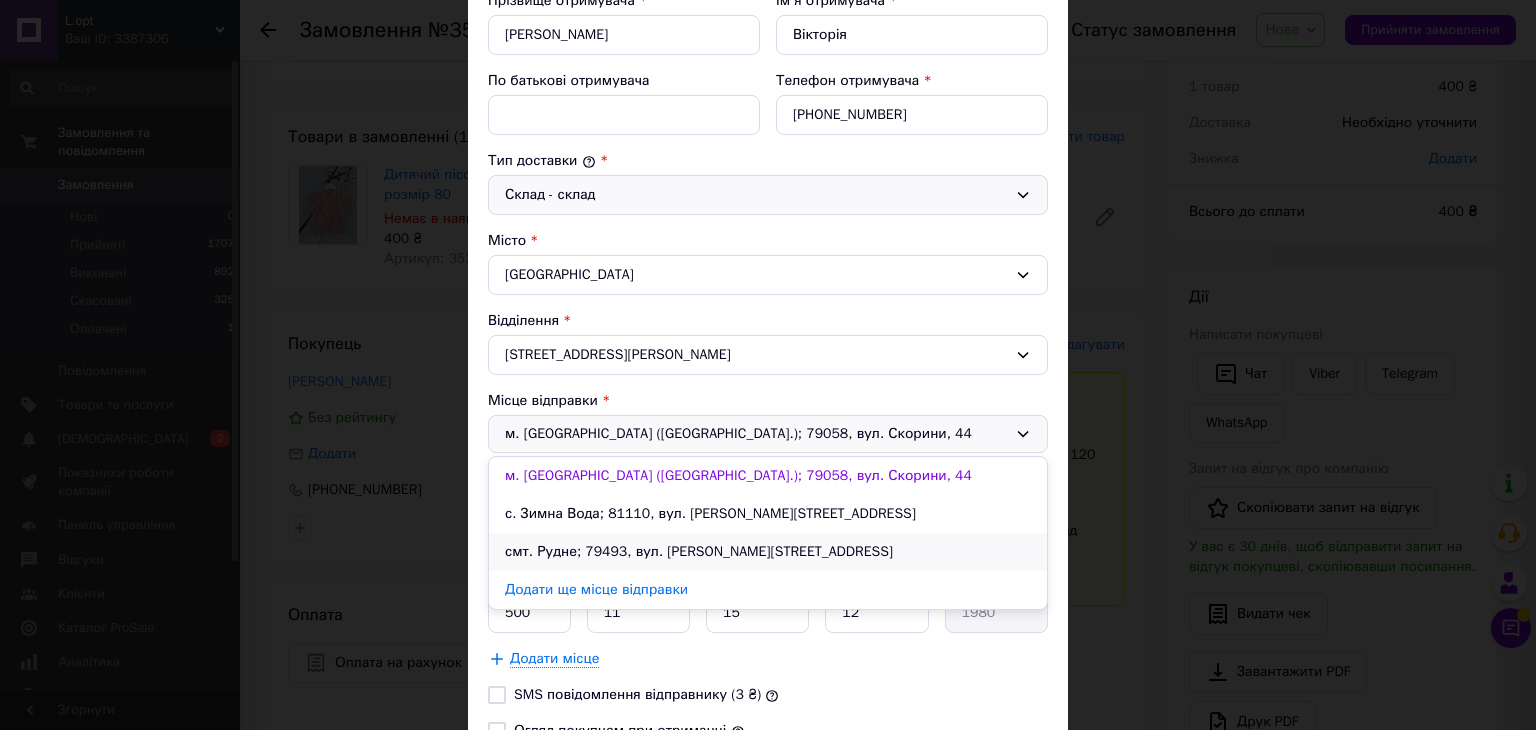 click on "смт. Рудне; 79493, вул. Шептицького, 6" at bounding box center (768, 552) 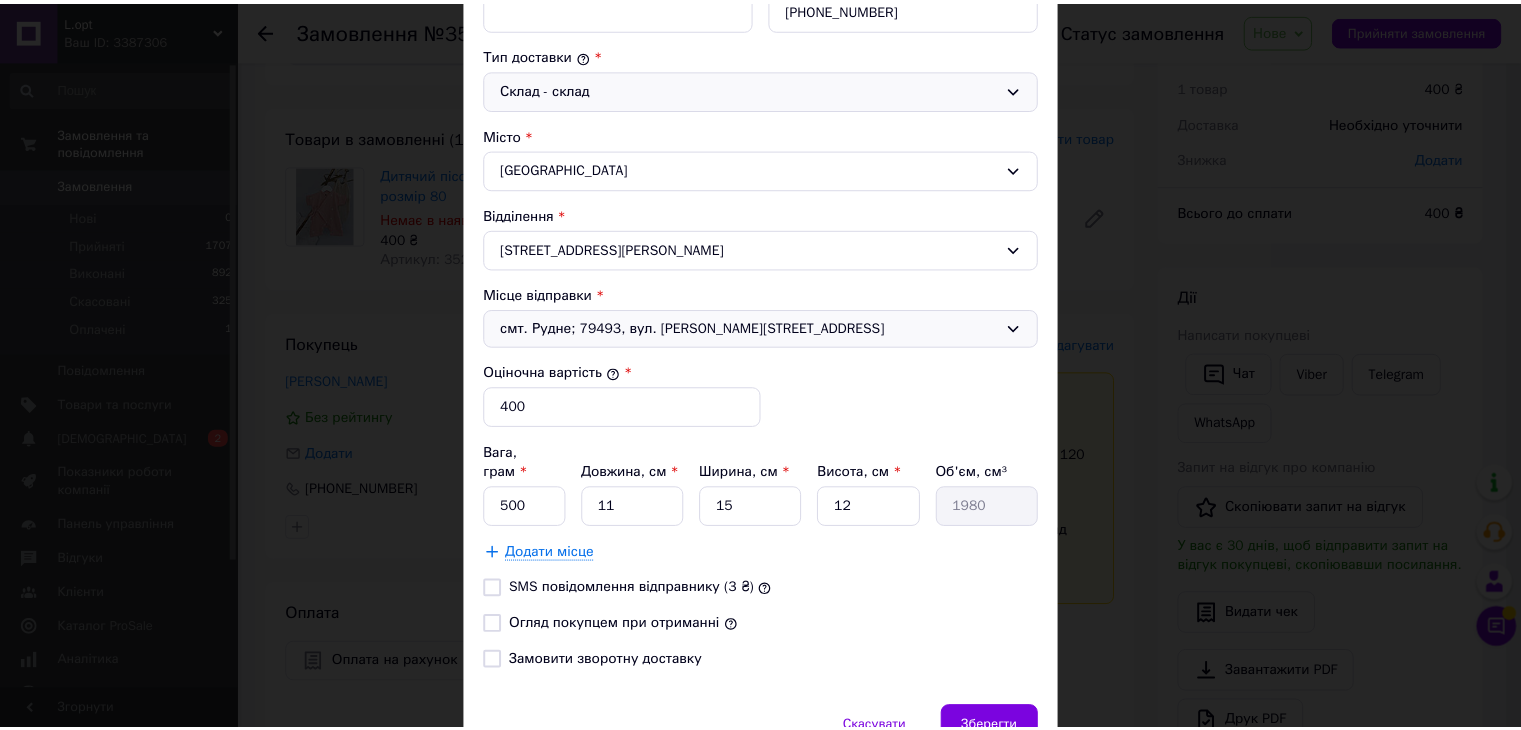 scroll, scrollTop: 533, scrollLeft: 0, axis: vertical 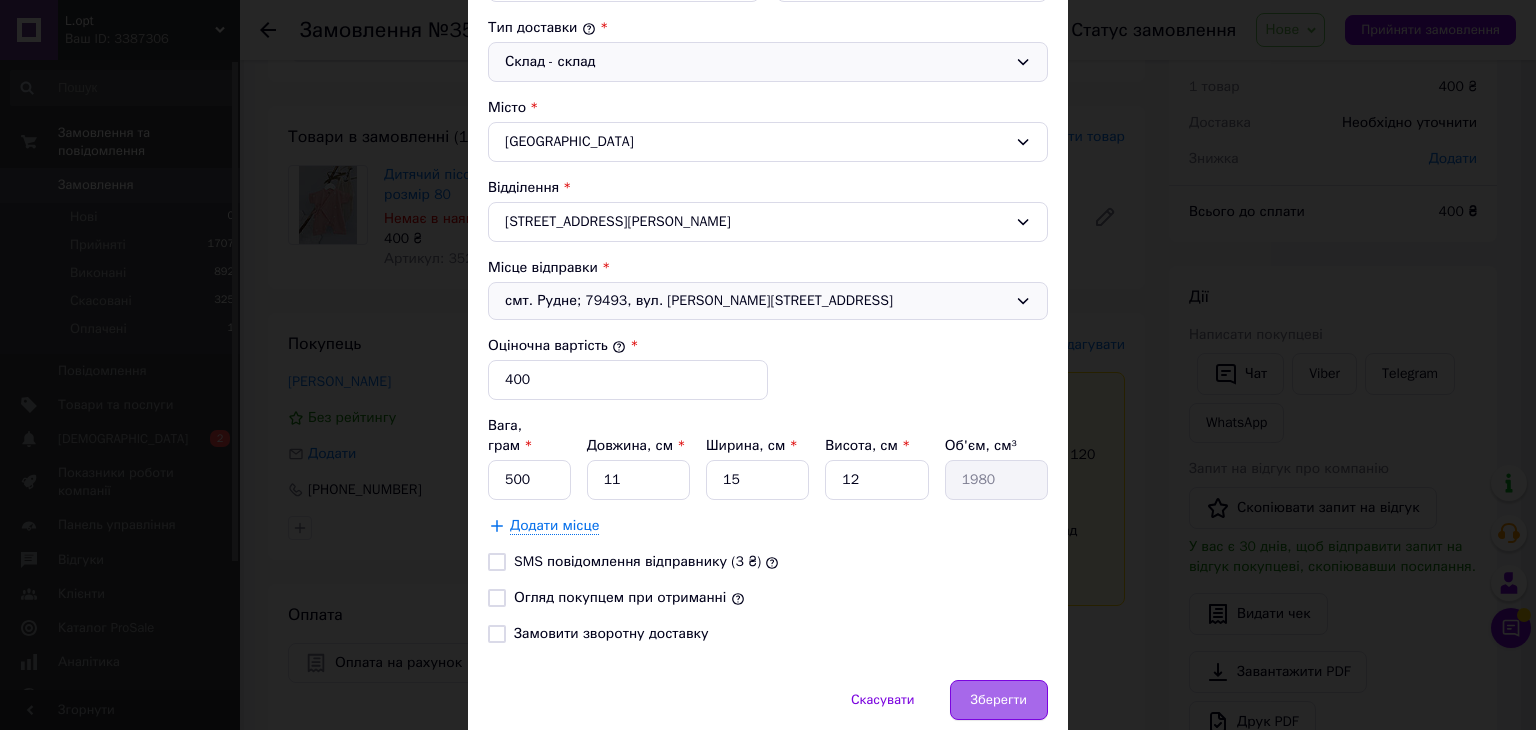 click on "Зберегти" at bounding box center [999, 700] 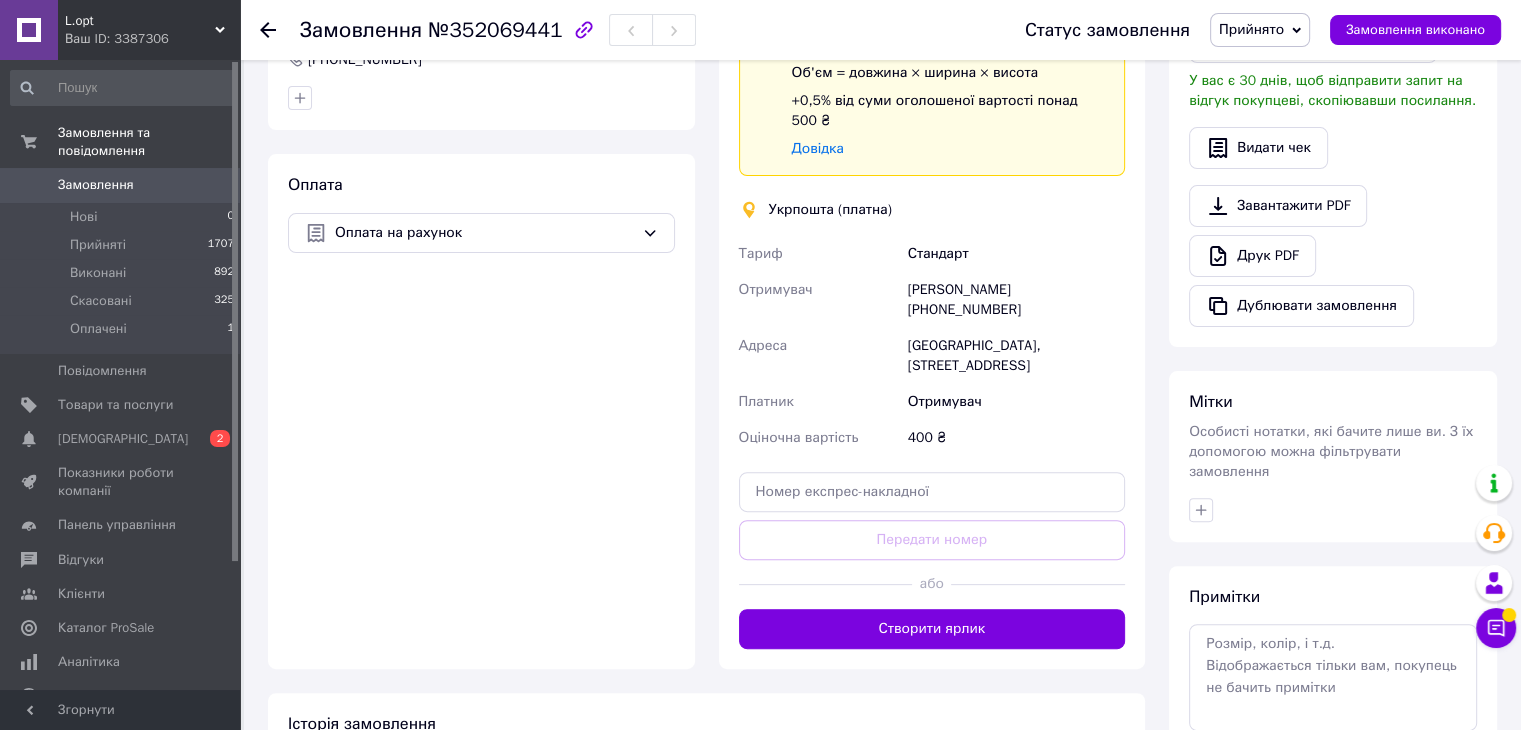 scroll, scrollTop: 500, scrollLeft: 0, axis: vertical 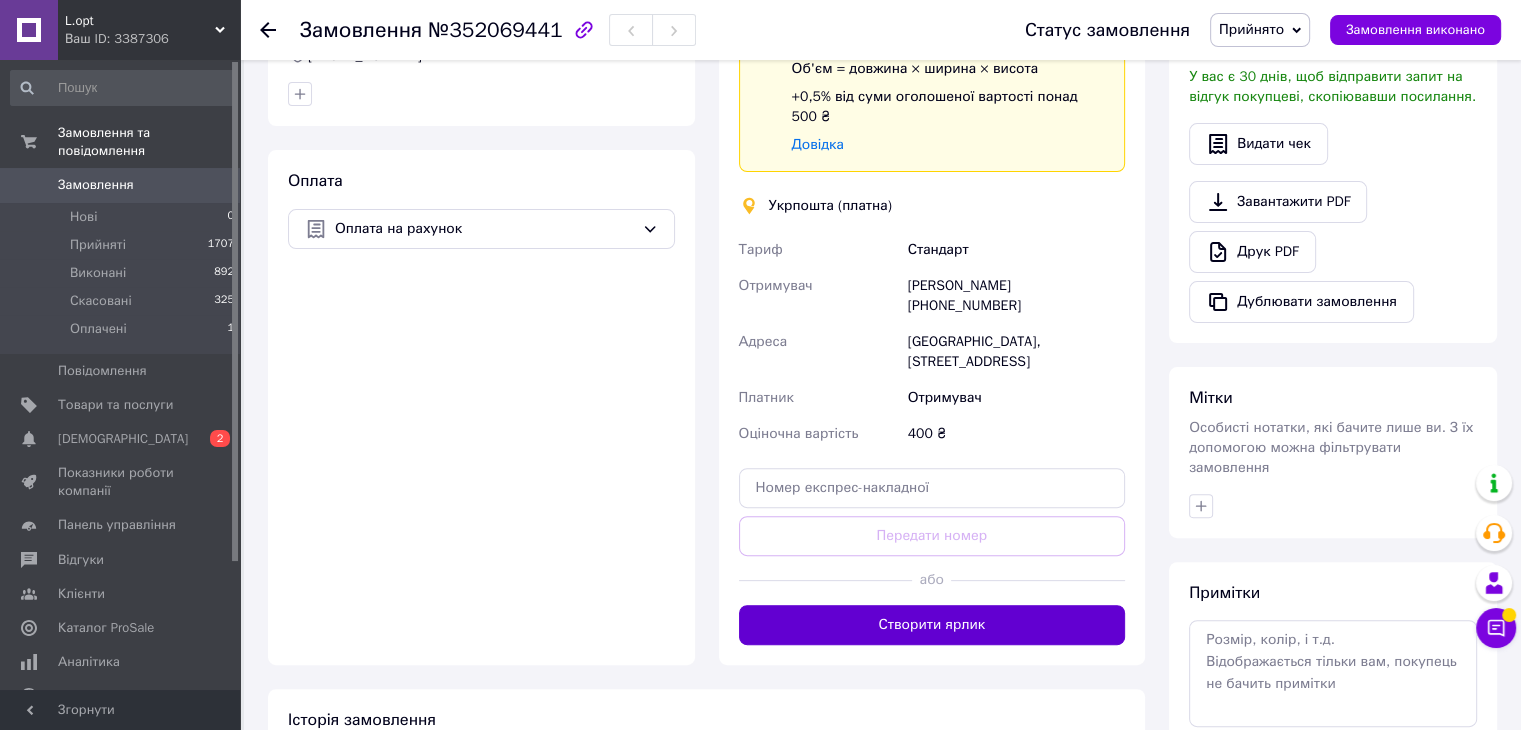 click on "Створити ярлик" at bounding box center (932, 625) 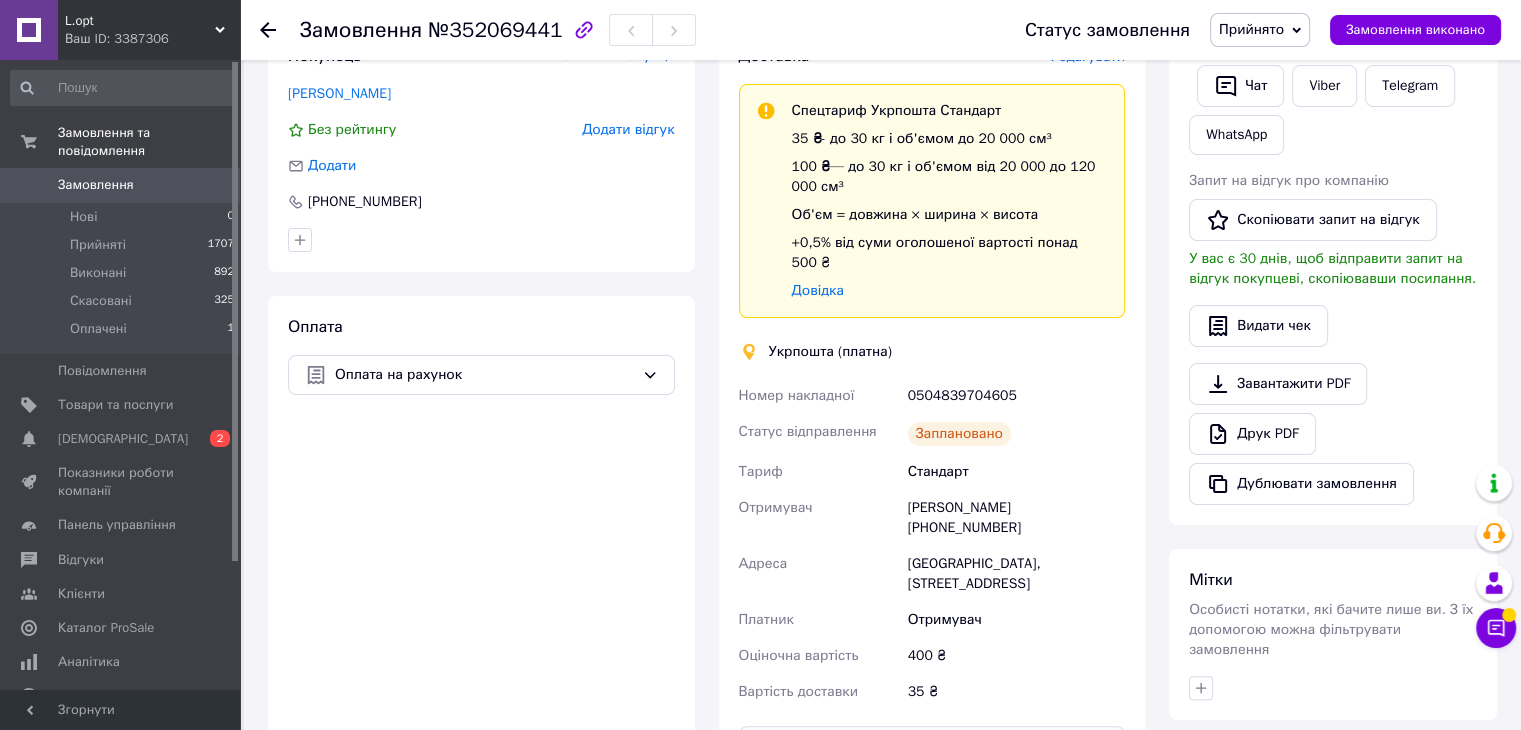 scroll, scrollTop: 433, scrollLeft: 0, axis: vertical 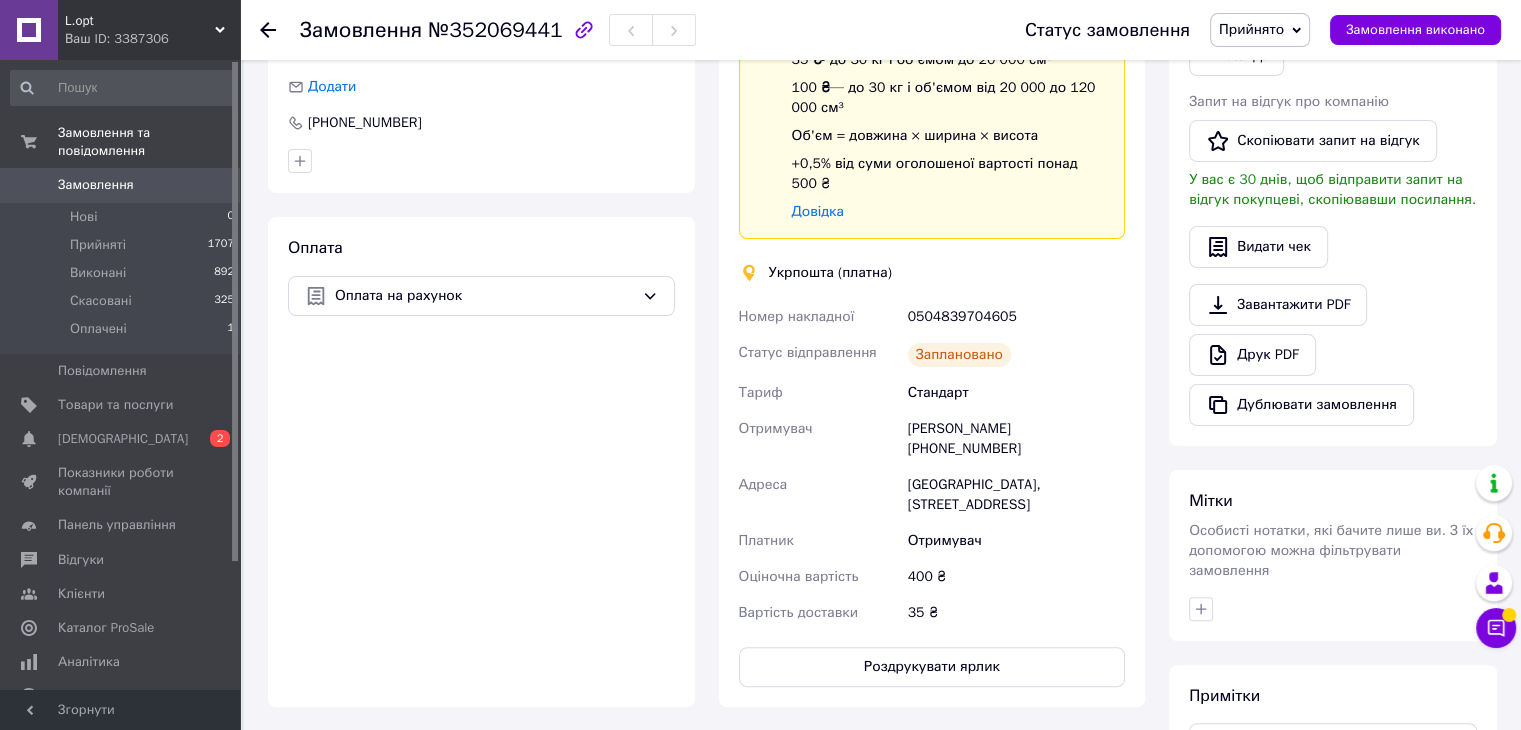 click on "Друк PDF" at bounding box center [1333, 355] 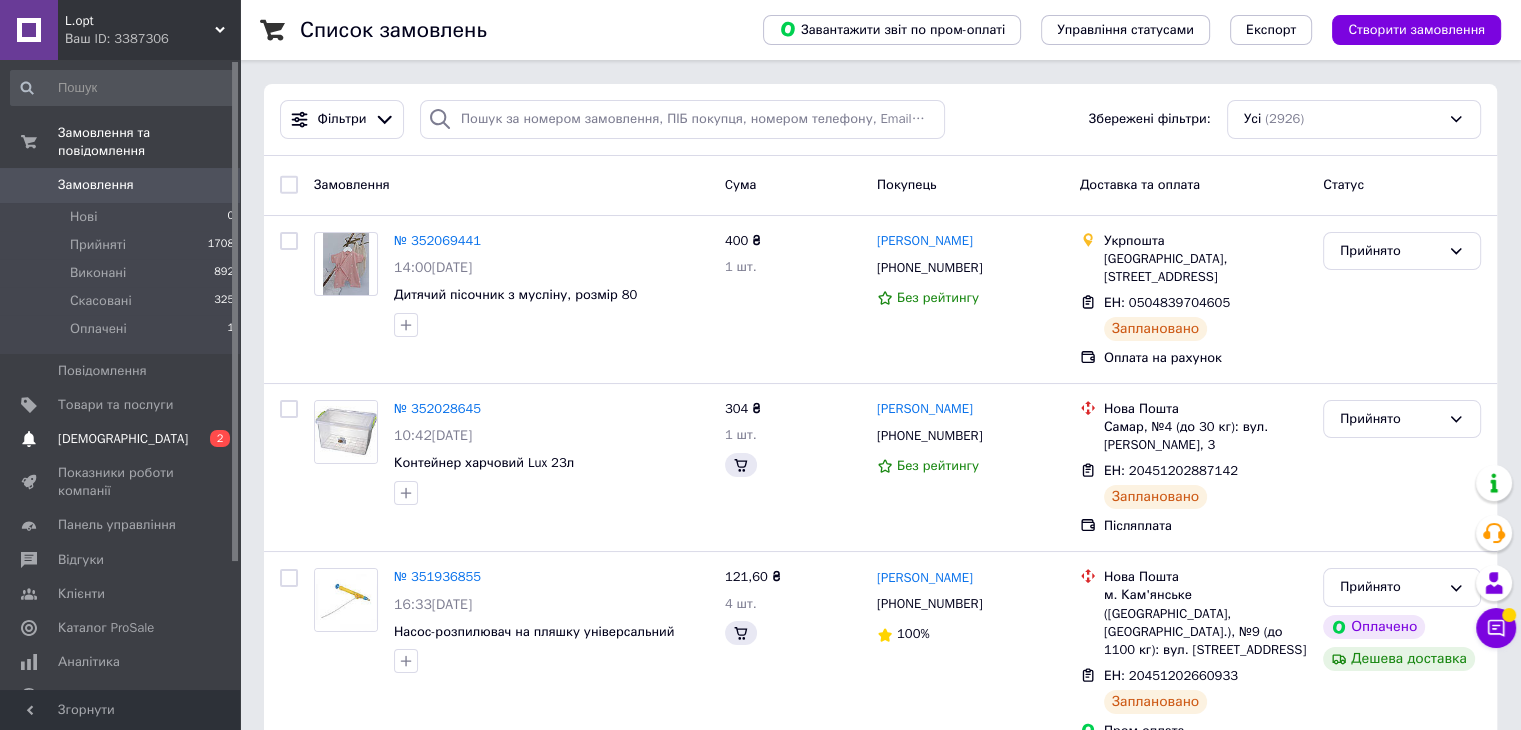 click on "0 2" at bounding box center [212, 439] 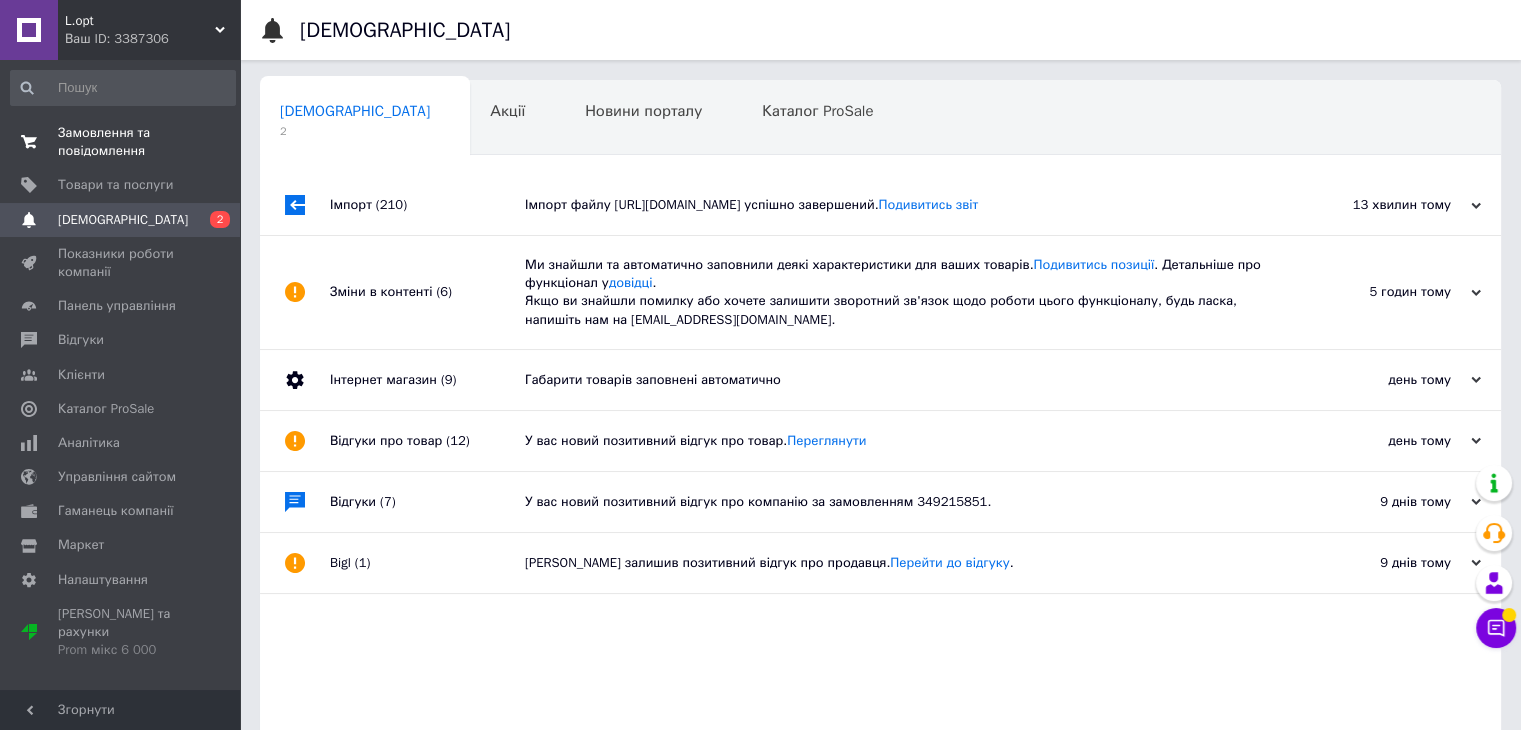 click on "Замовлення та повідомлення" at bounding box center [121, 142] 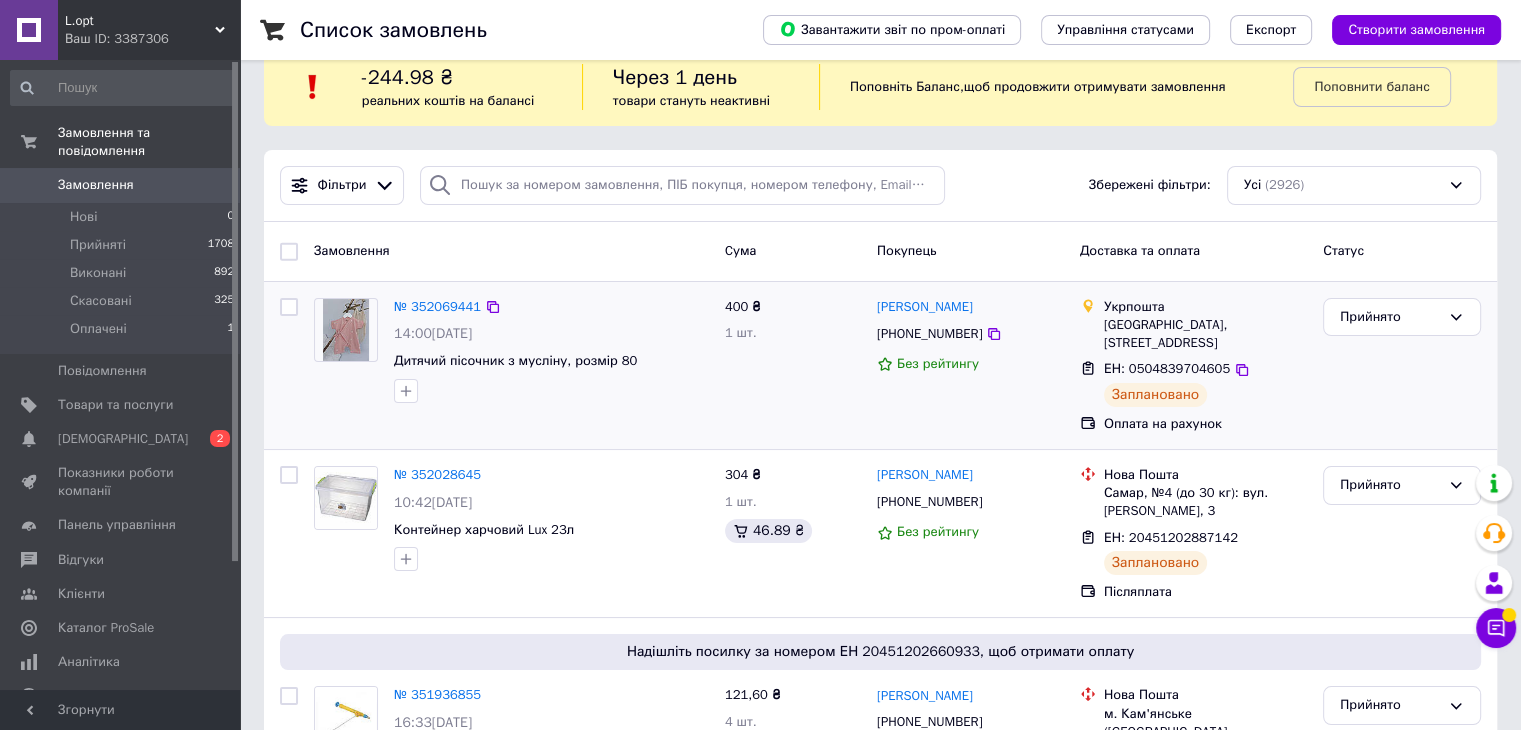 scroll, scrollTop: 0, scrollLeft: 0, axis: both 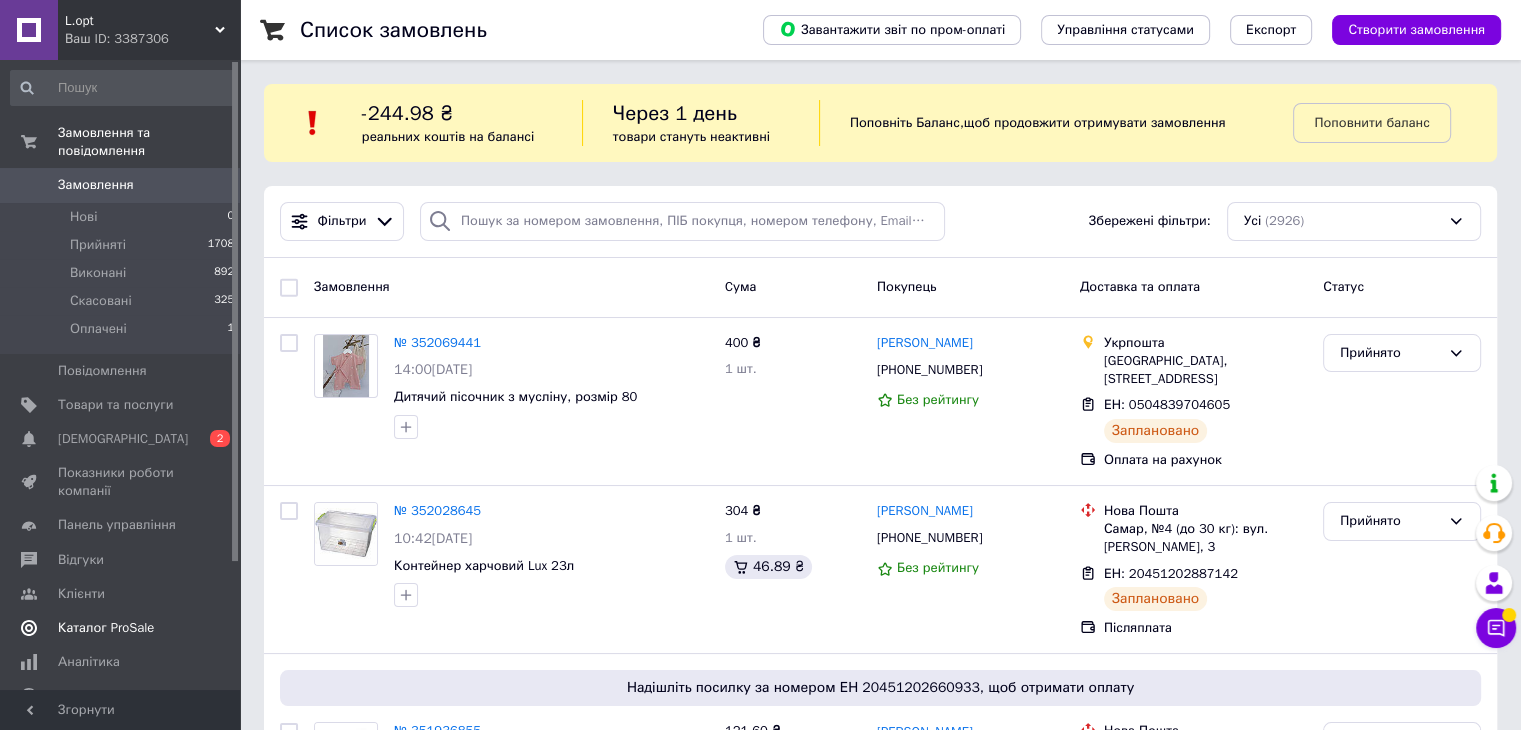 click on "[DEMOGRAPHIC_DATA]" at bounding box center [121, 439] 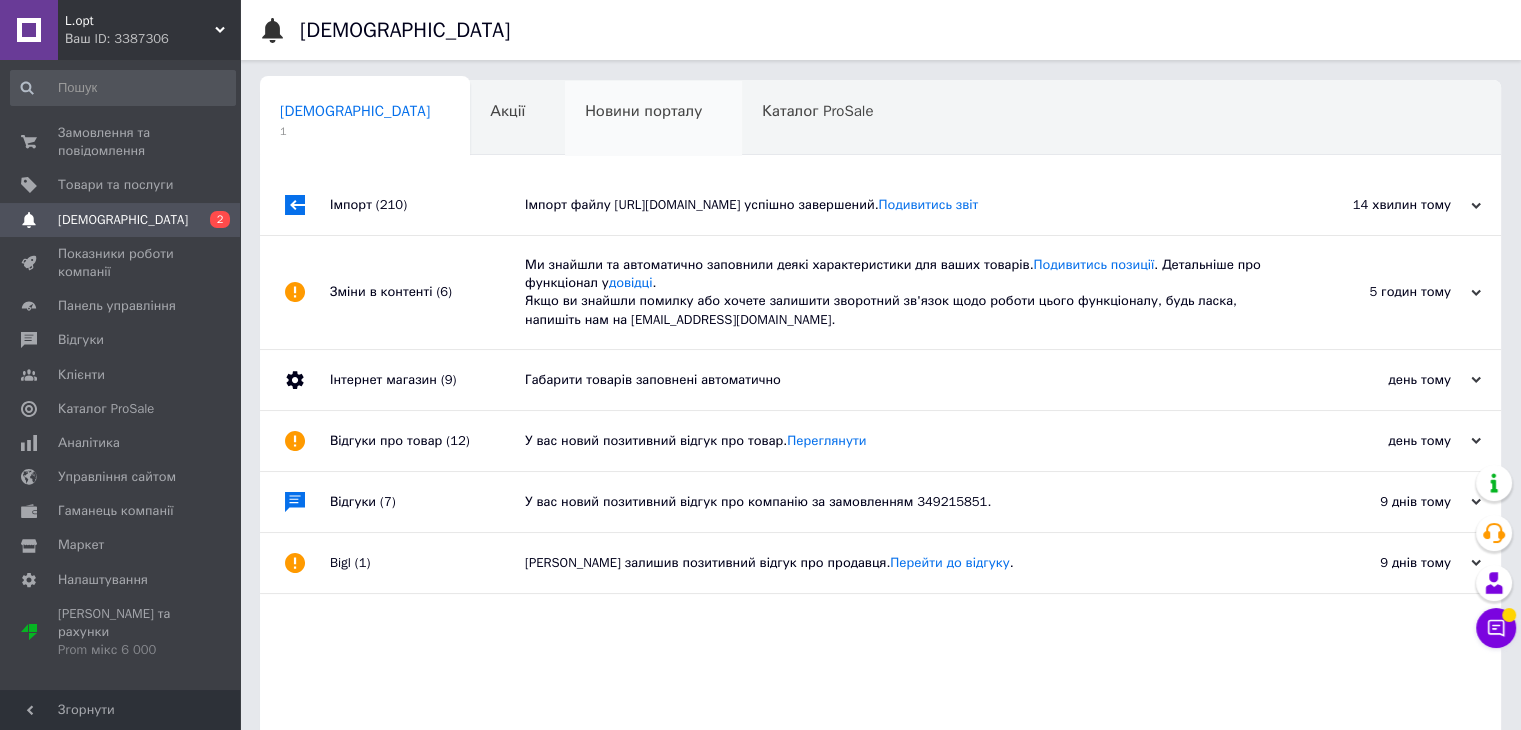 click on "Новини порталу 0" at bounding box center [653, 119] 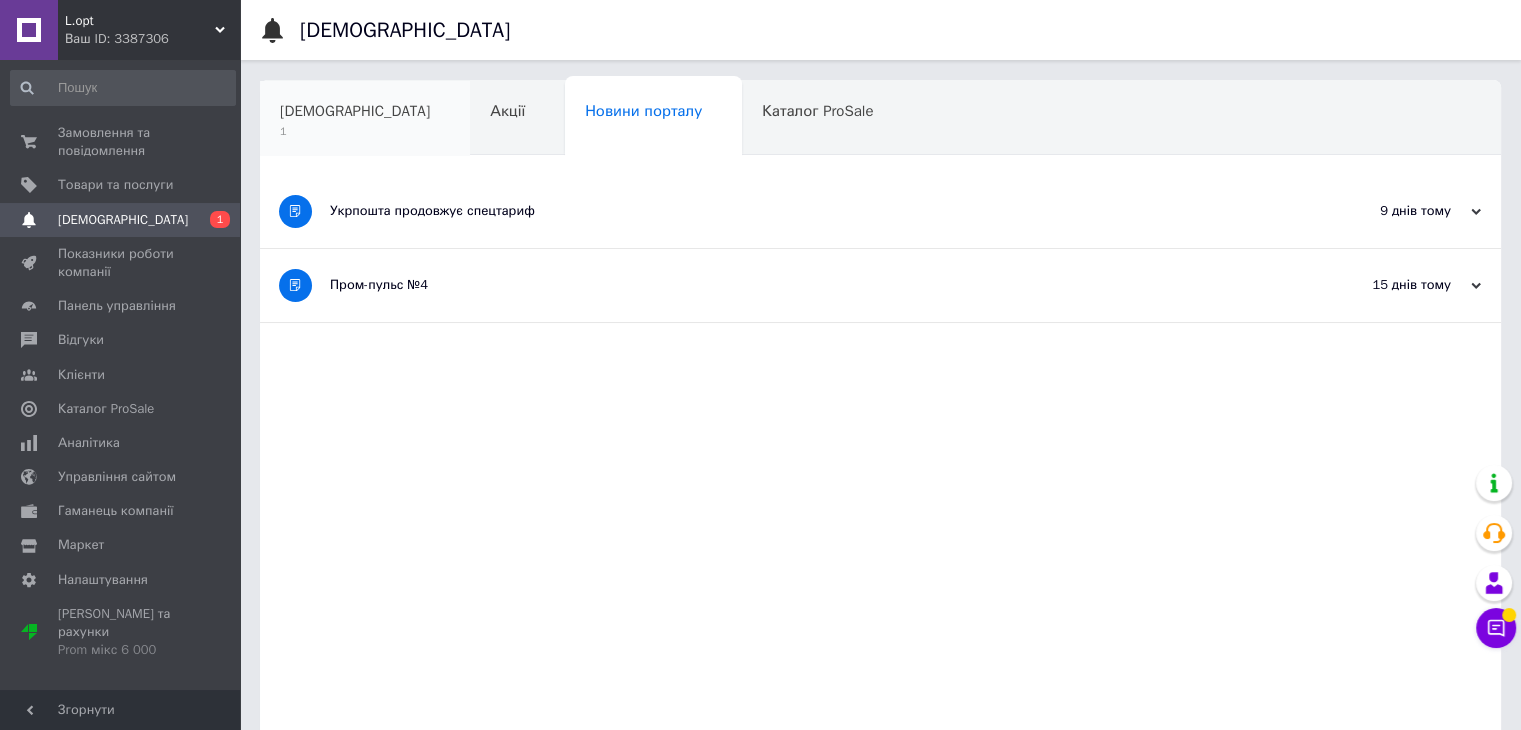 click on "1" at bounding box center (355, 131) 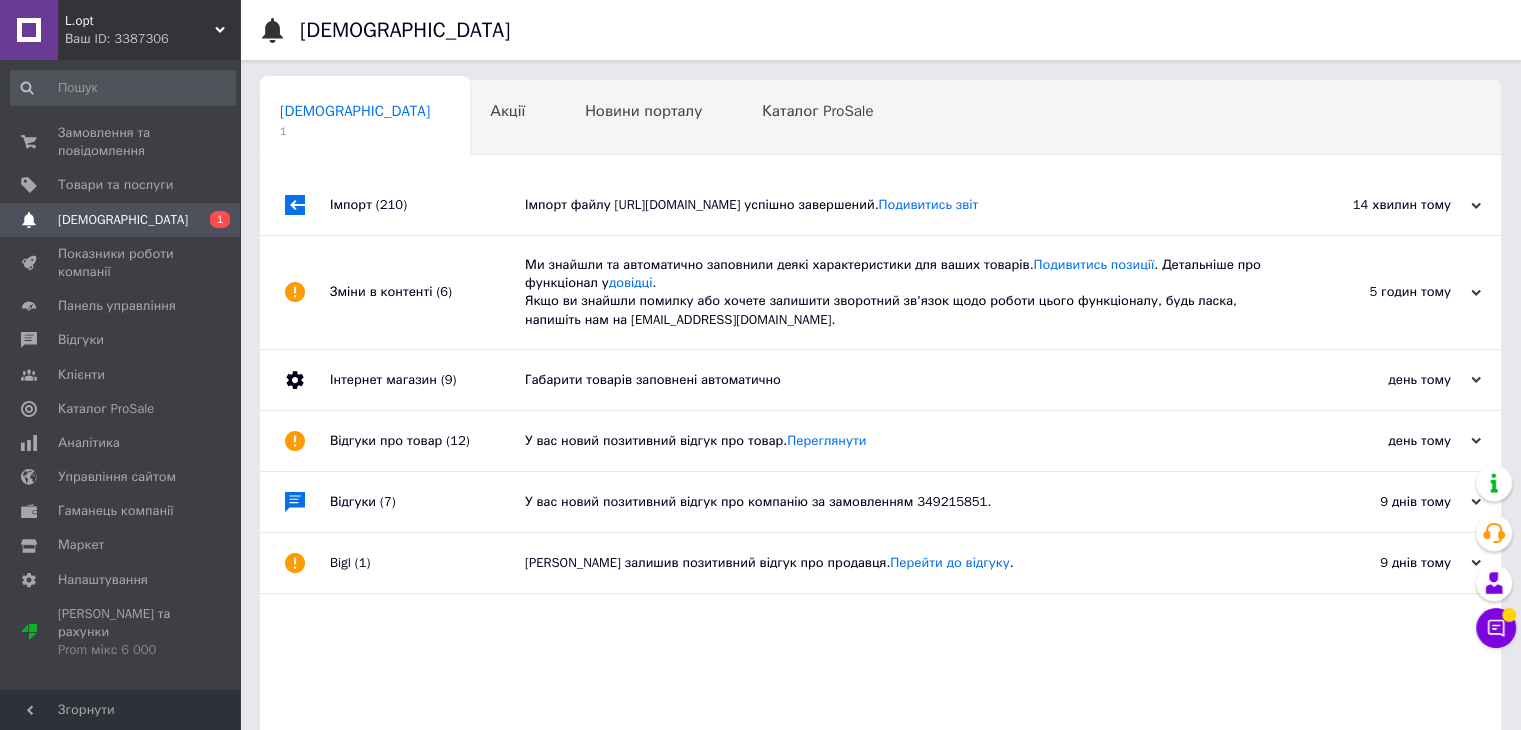 click on "Імпорт   (210)" at bounding box center [427, 205] 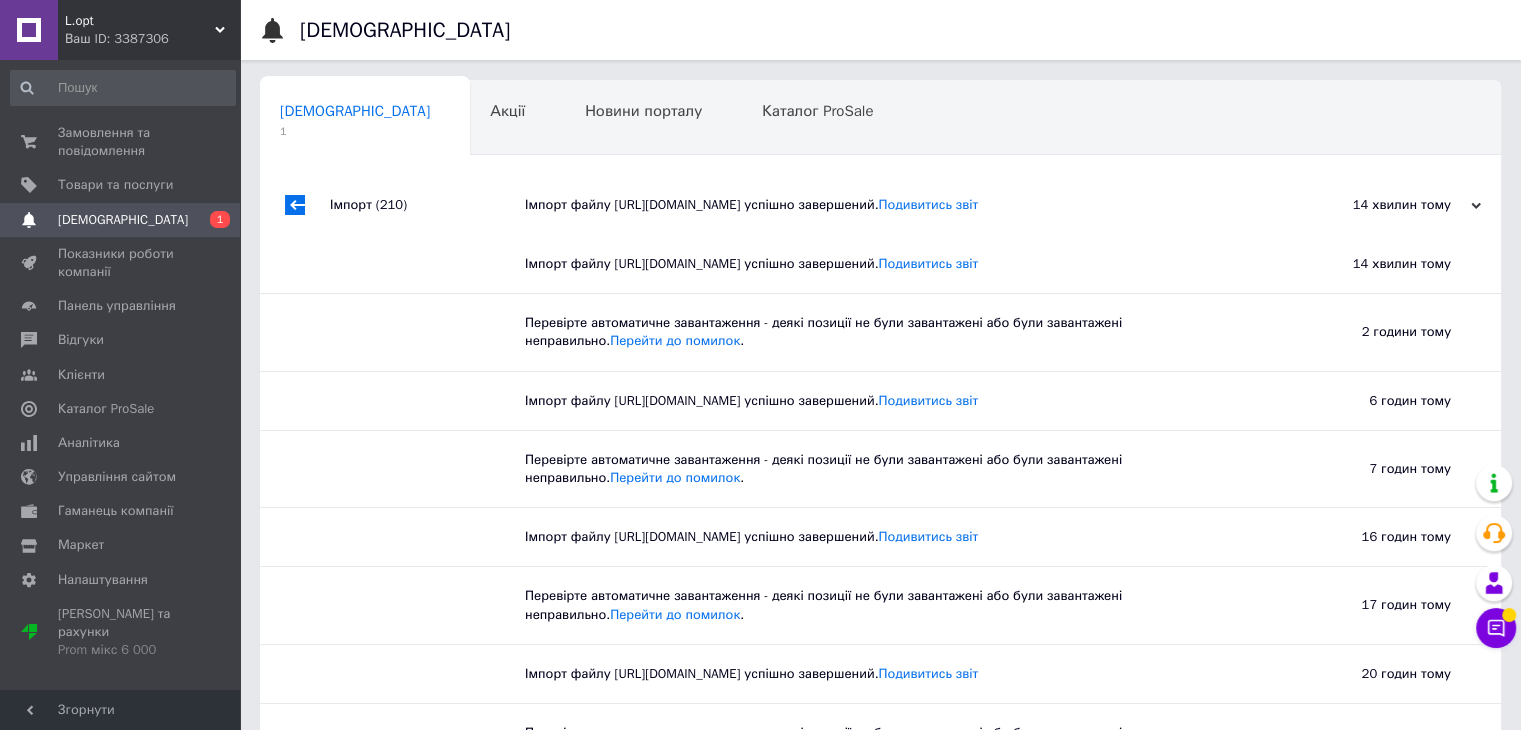 click at bounding box center [427, 332] 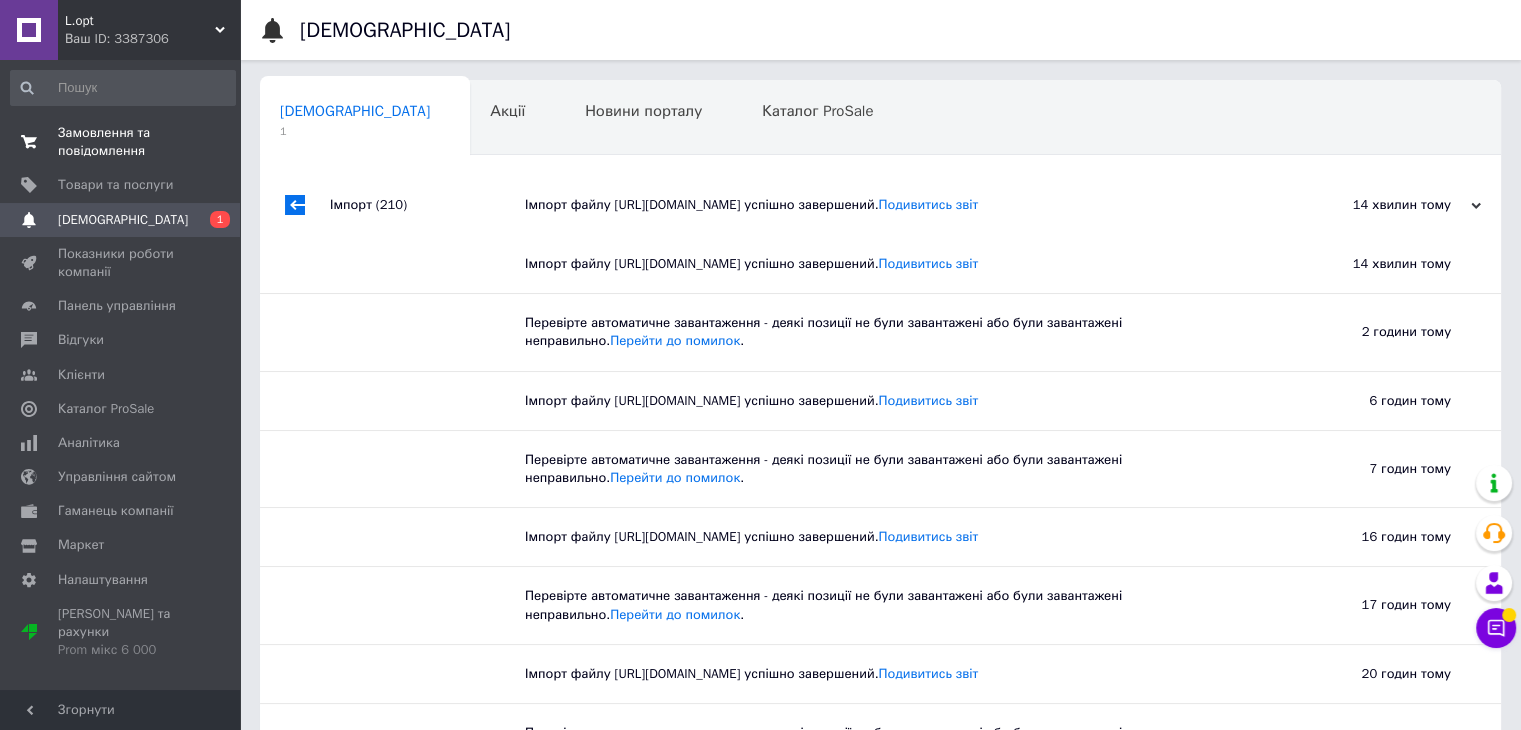 click on "Замовлення та повідомлення" at bounding box center [121, 142] 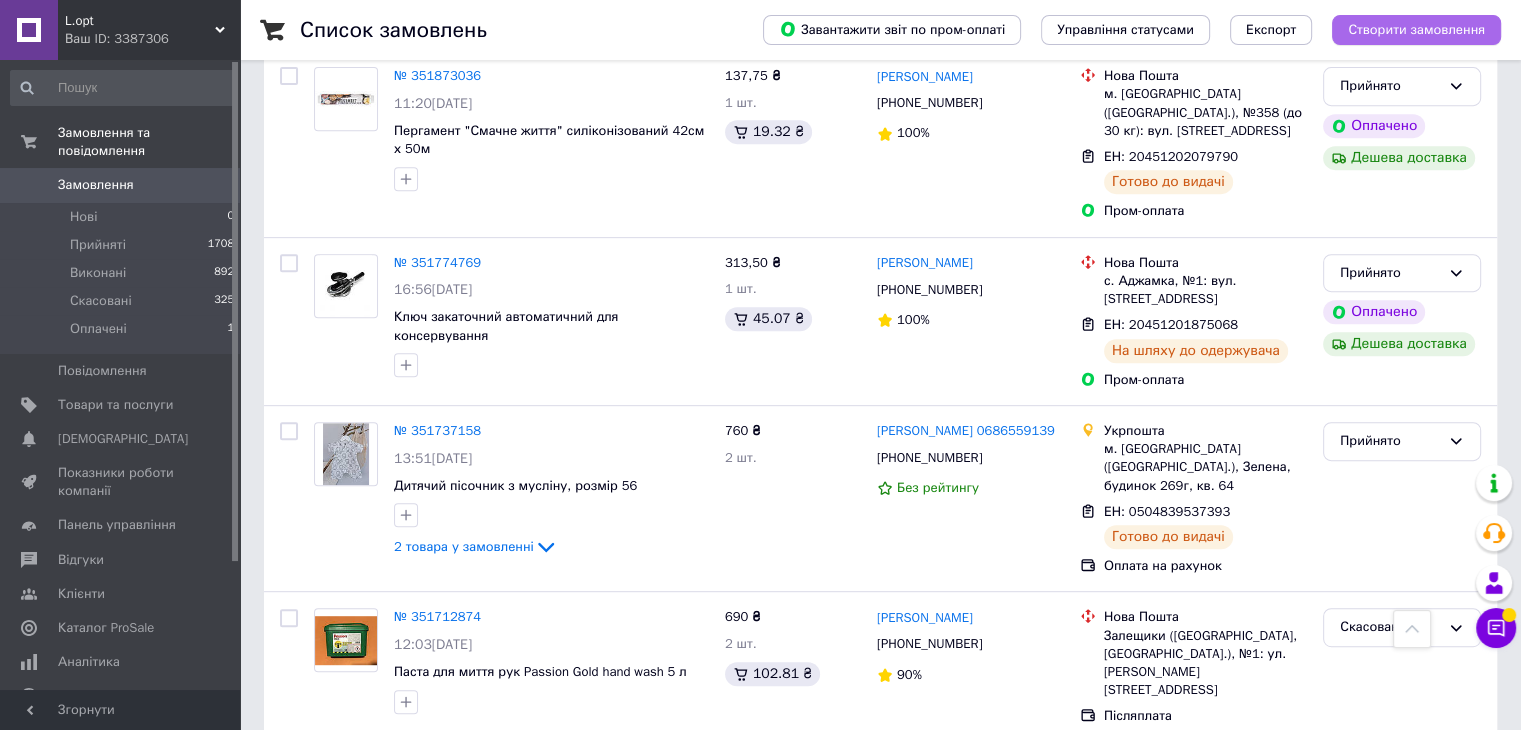 scroll, scrollTop: 866, scrollLeft: 0, axis: vertical 